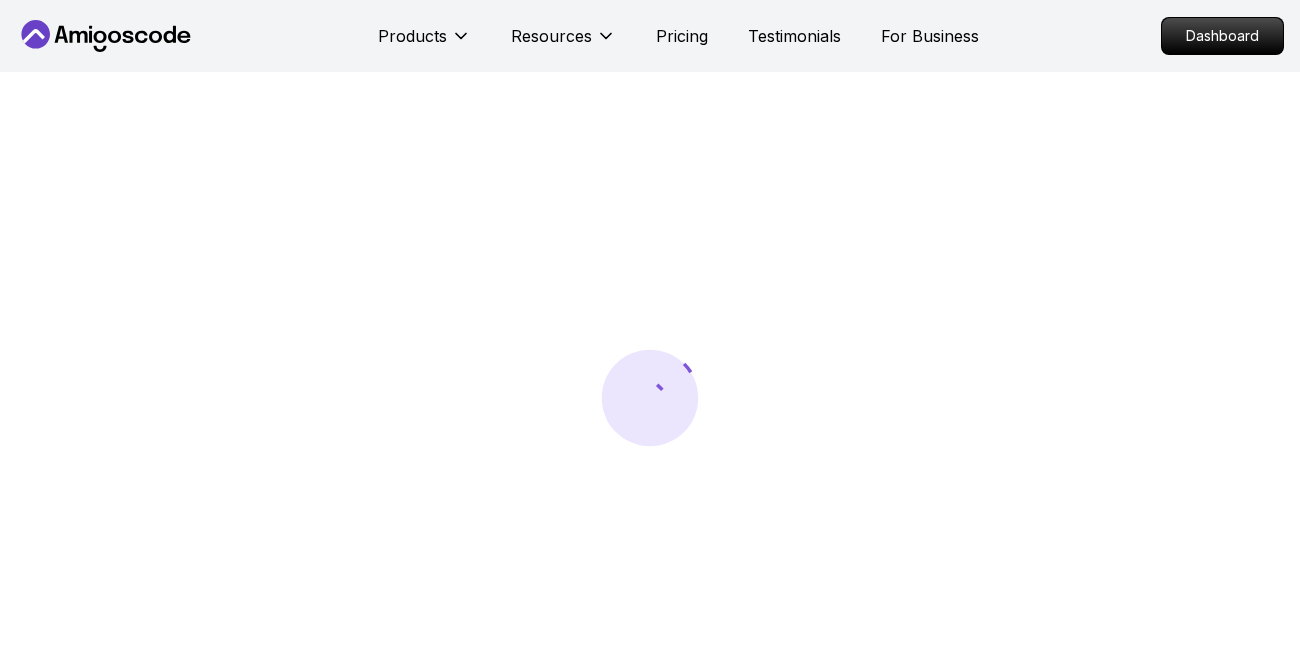scroll, scrollTop: 0, scrollLeft: 0, axis: both 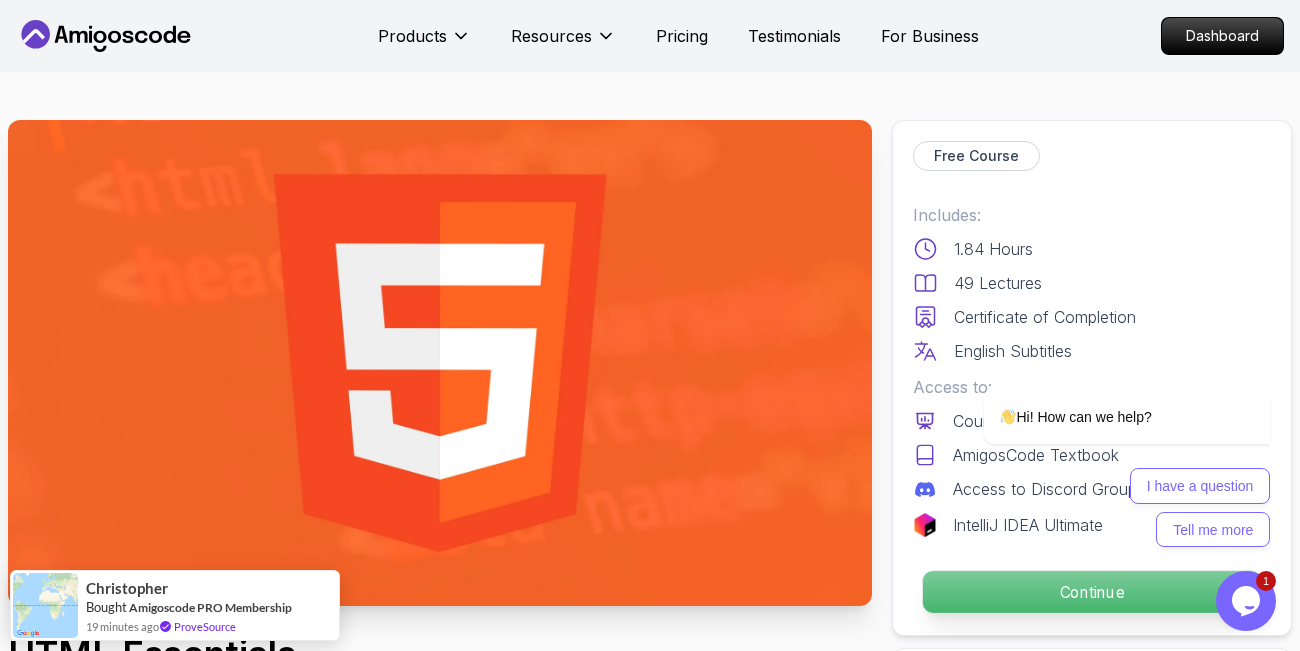 click on "Continue" at bounding box center [1092, 592] 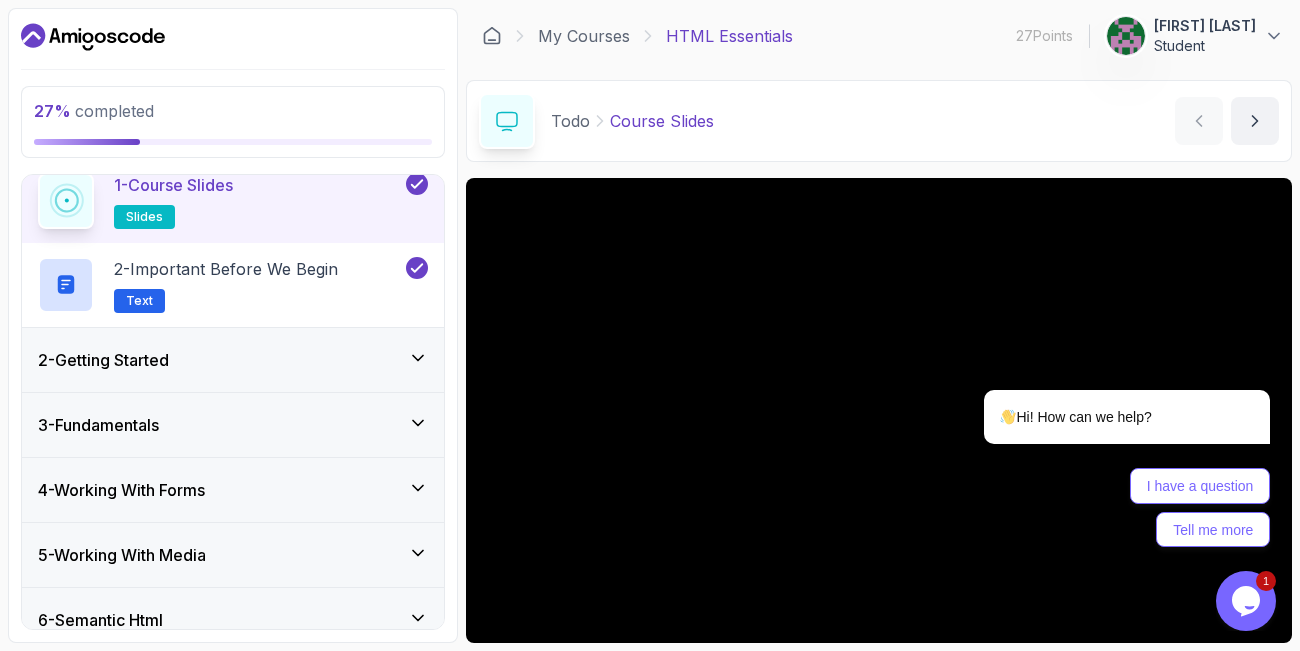 scroll, scrollTop: 120, scrollLeft: 0, axis: vertical 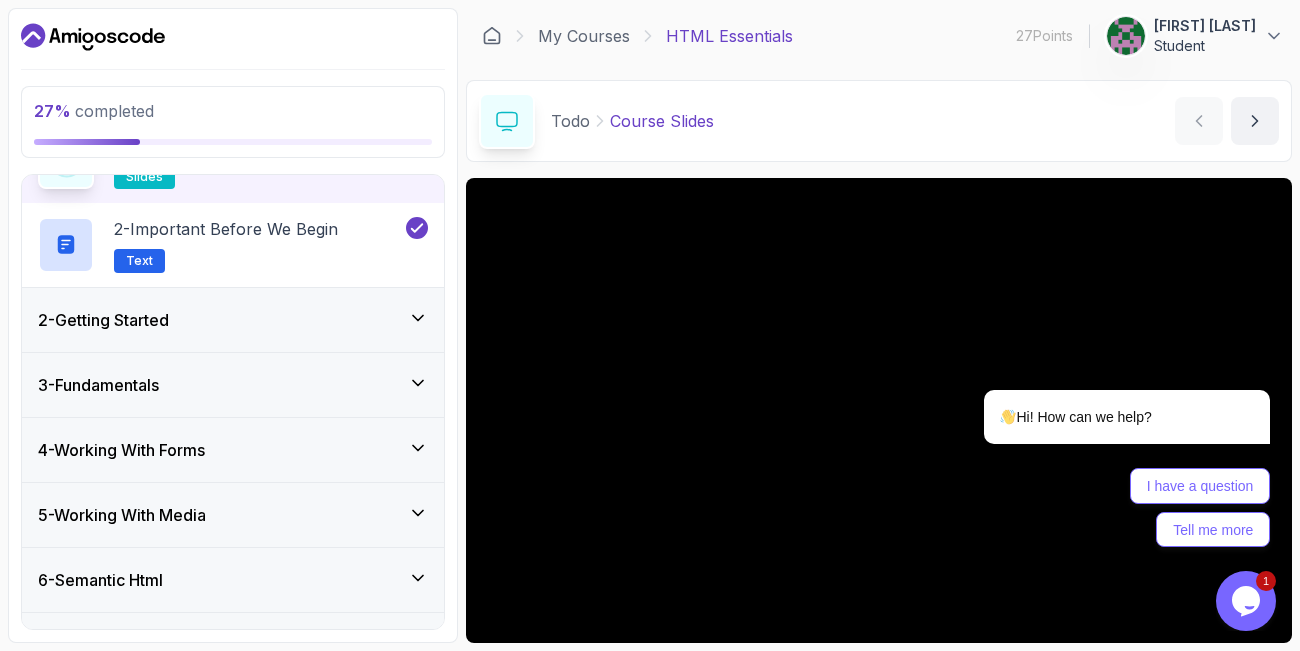 click 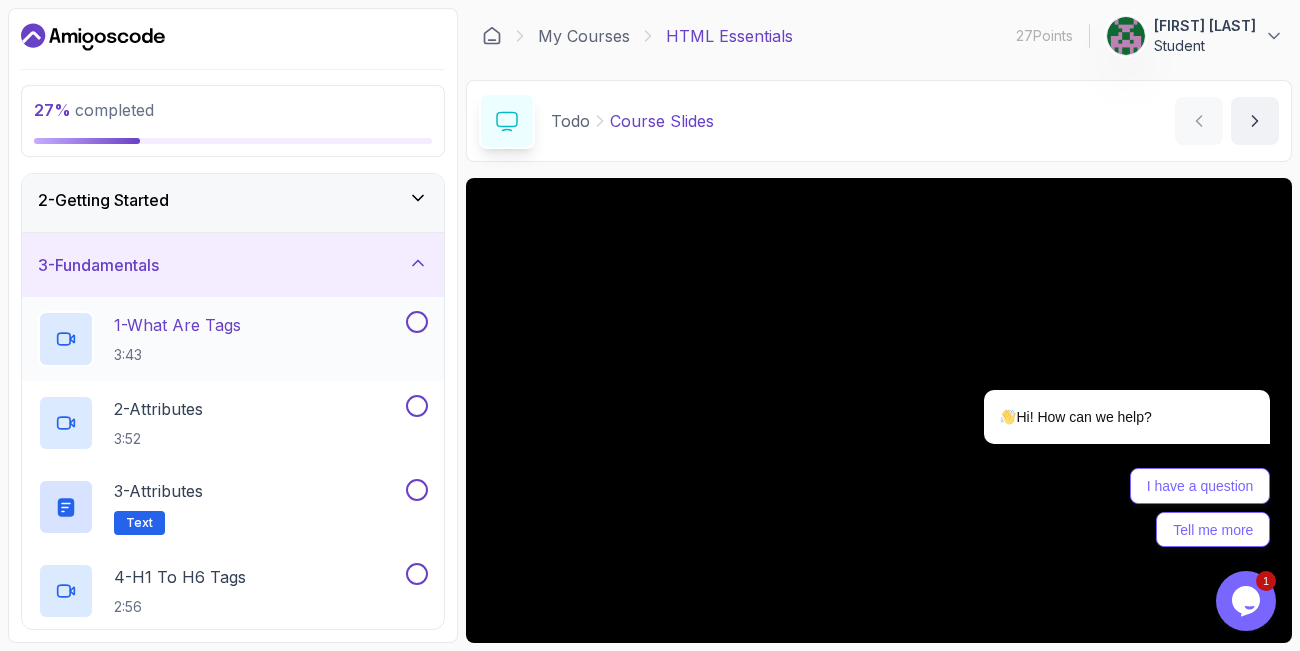 scroll, scrollTop: 0, scrollLeft: 0, axis: both 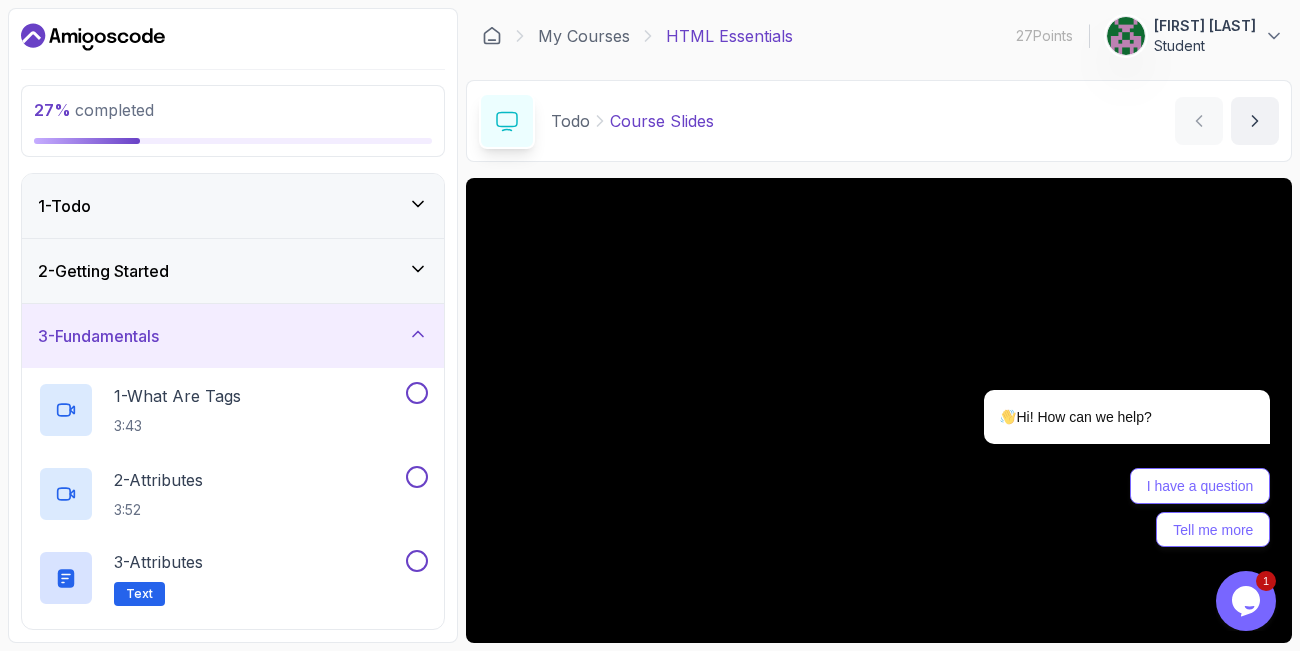 click 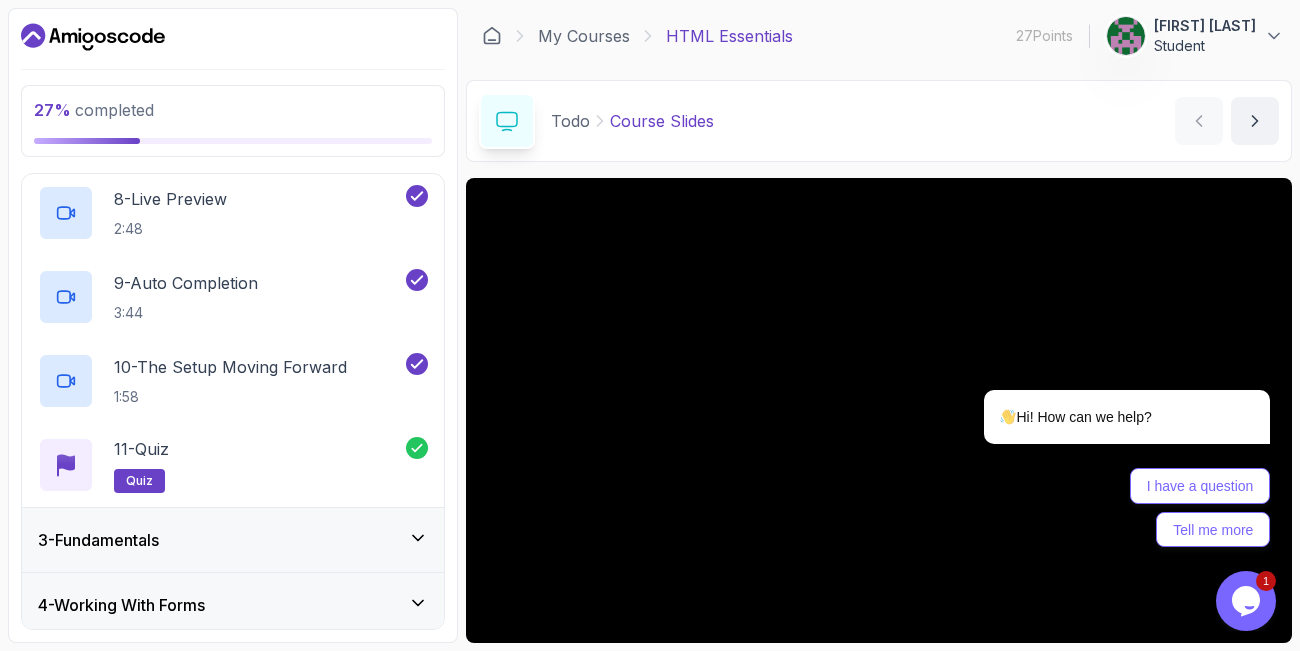 scroll, scrollTop: 840, scrollLeft: 0, axis: vertical 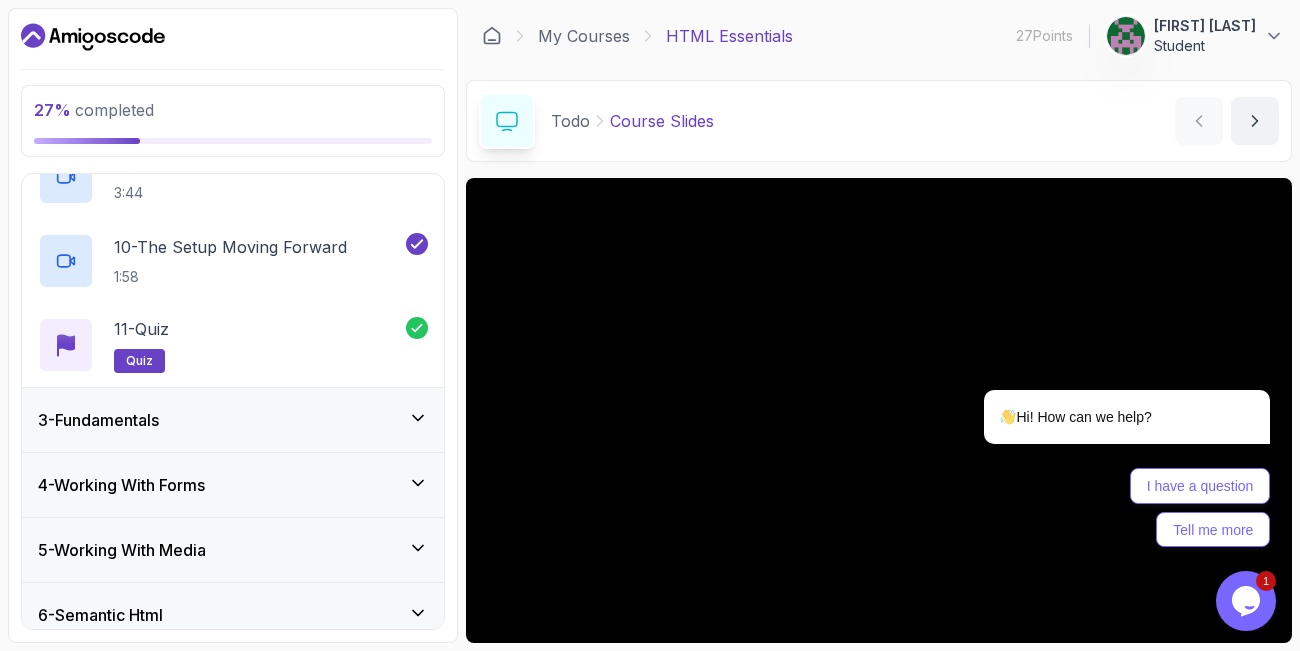 click 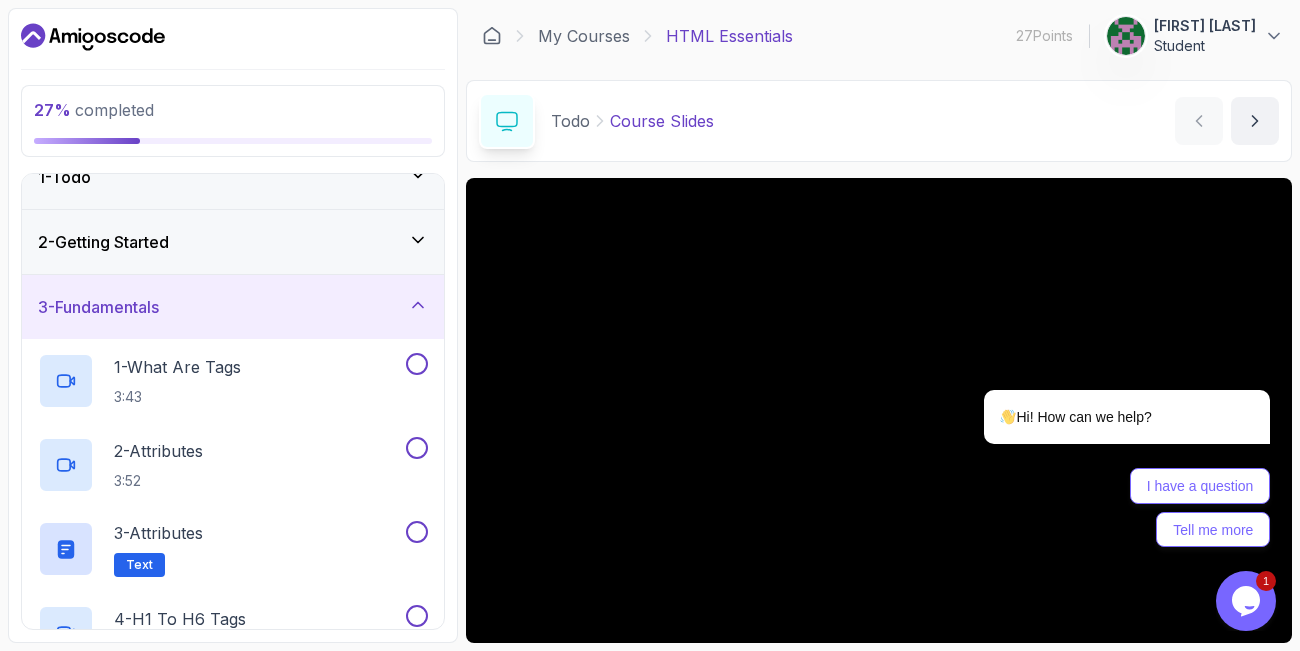 scroll, scrollTop: 0, scrollLeft: 0, axis: both 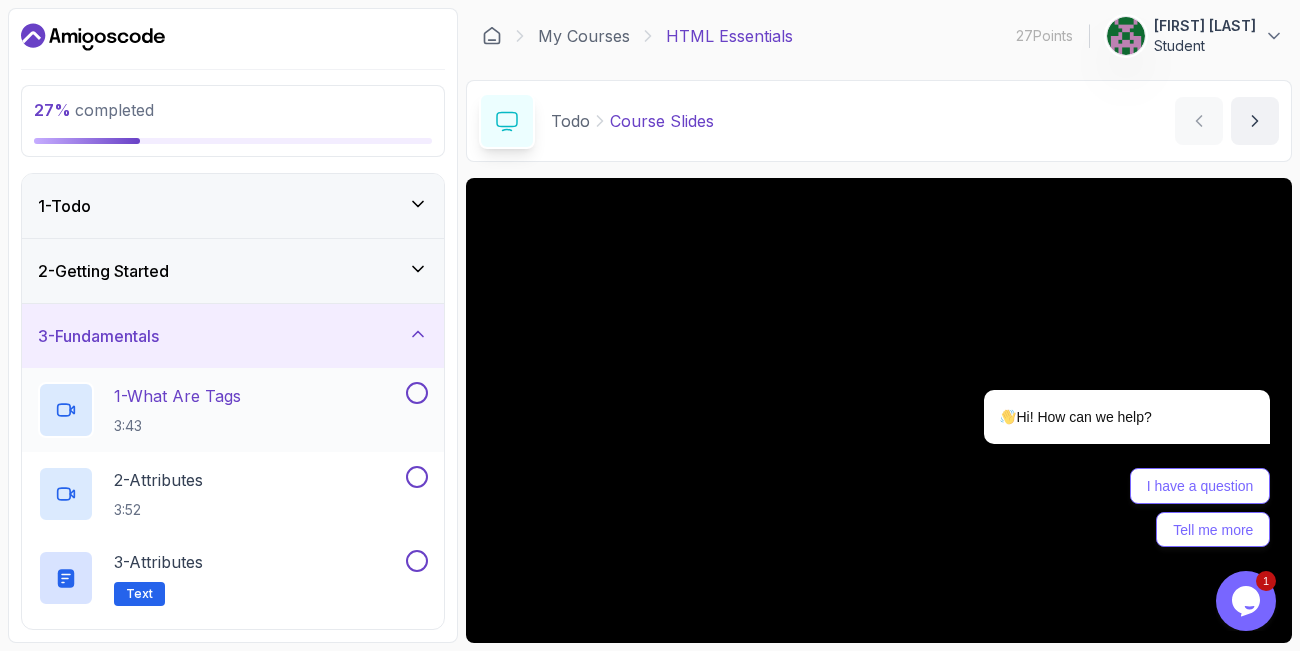 click on "1  -  What Are Tags" at bounding box center [177, 396] 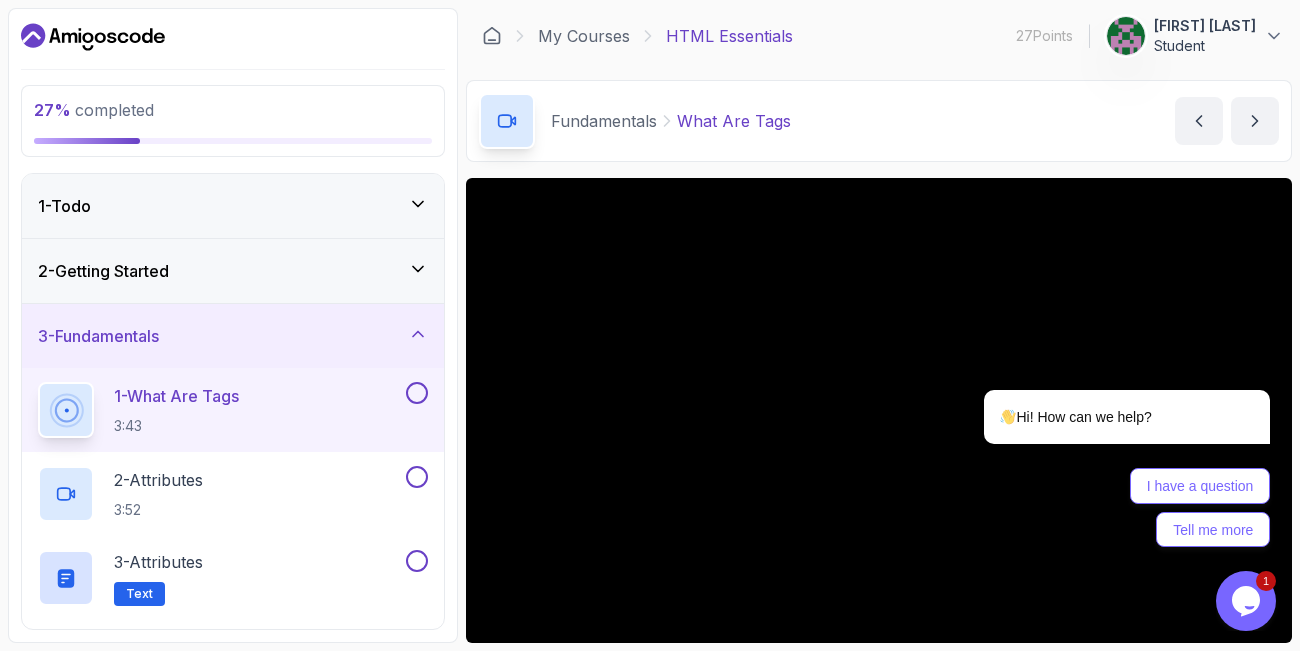 type 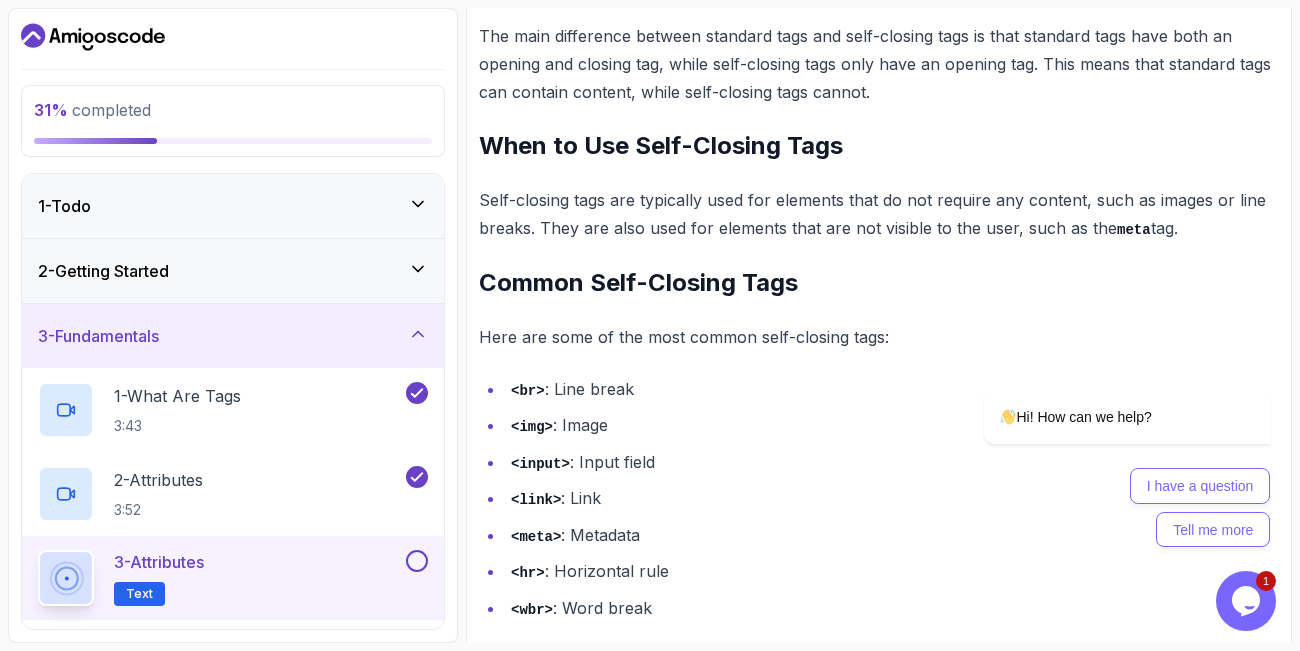 scroll, scrollTop: 1052, scrollLeft: 0, axis: vertical 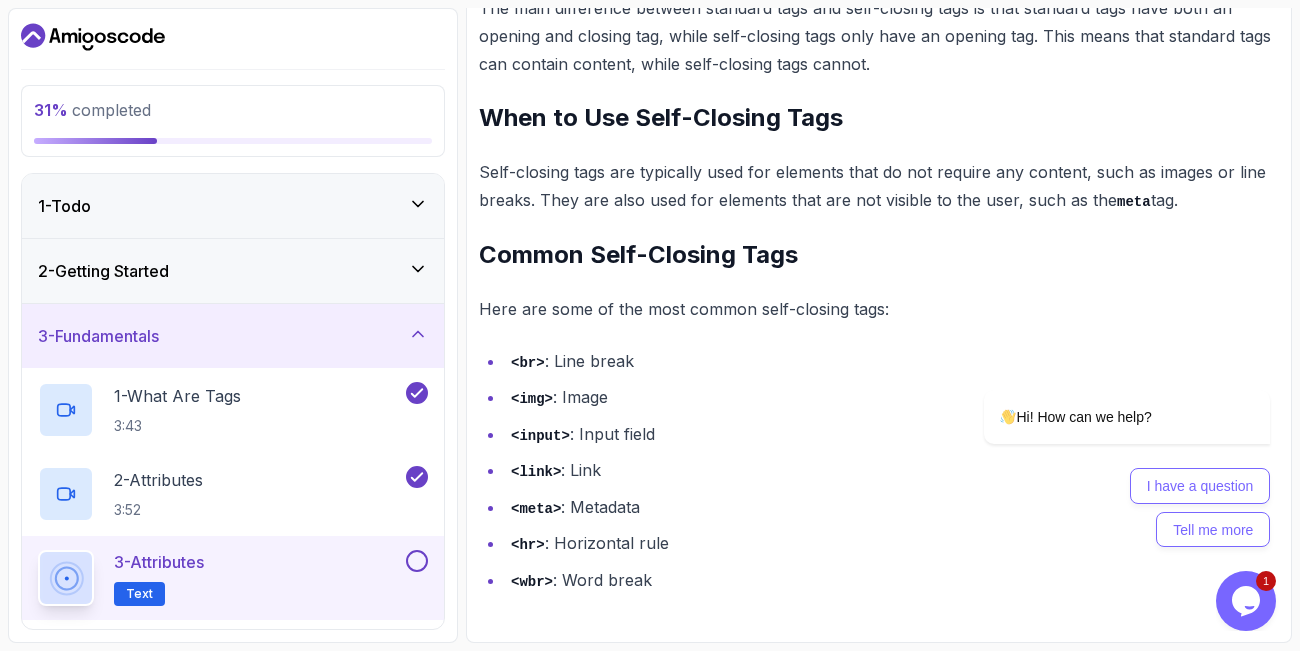 click at bounding box center (417, 561) 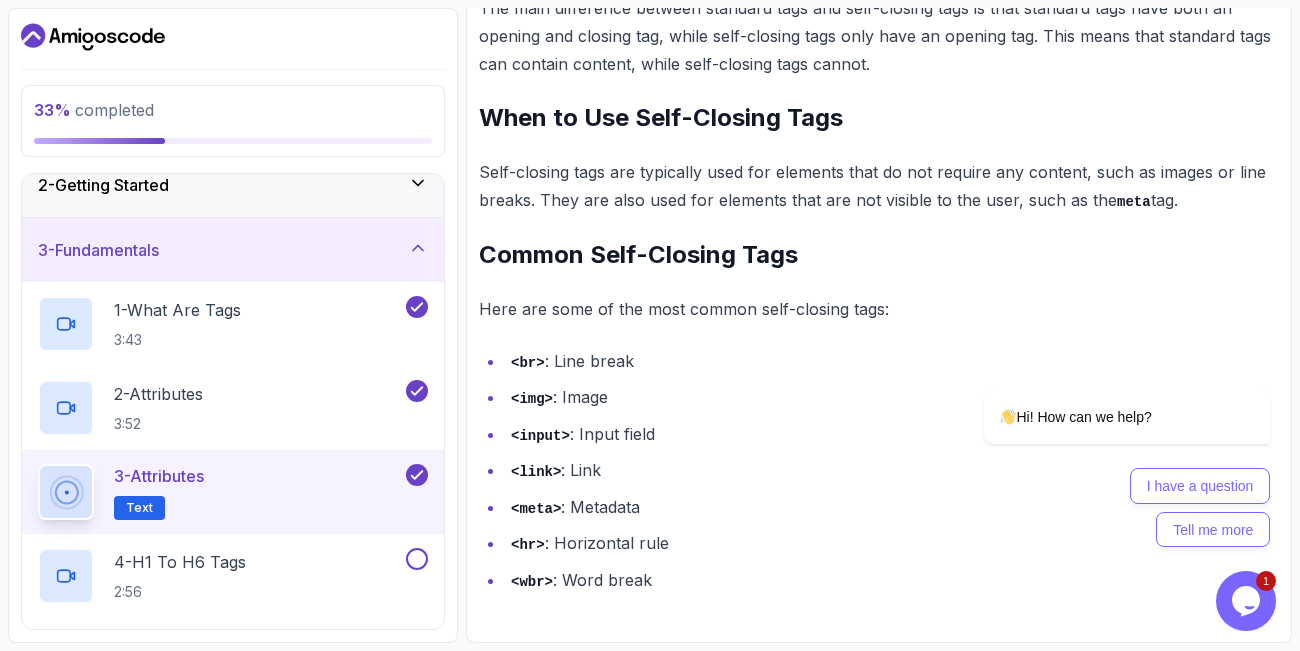 scroll, scrollTop: 120, scrollLeft: 0, axis: vertical 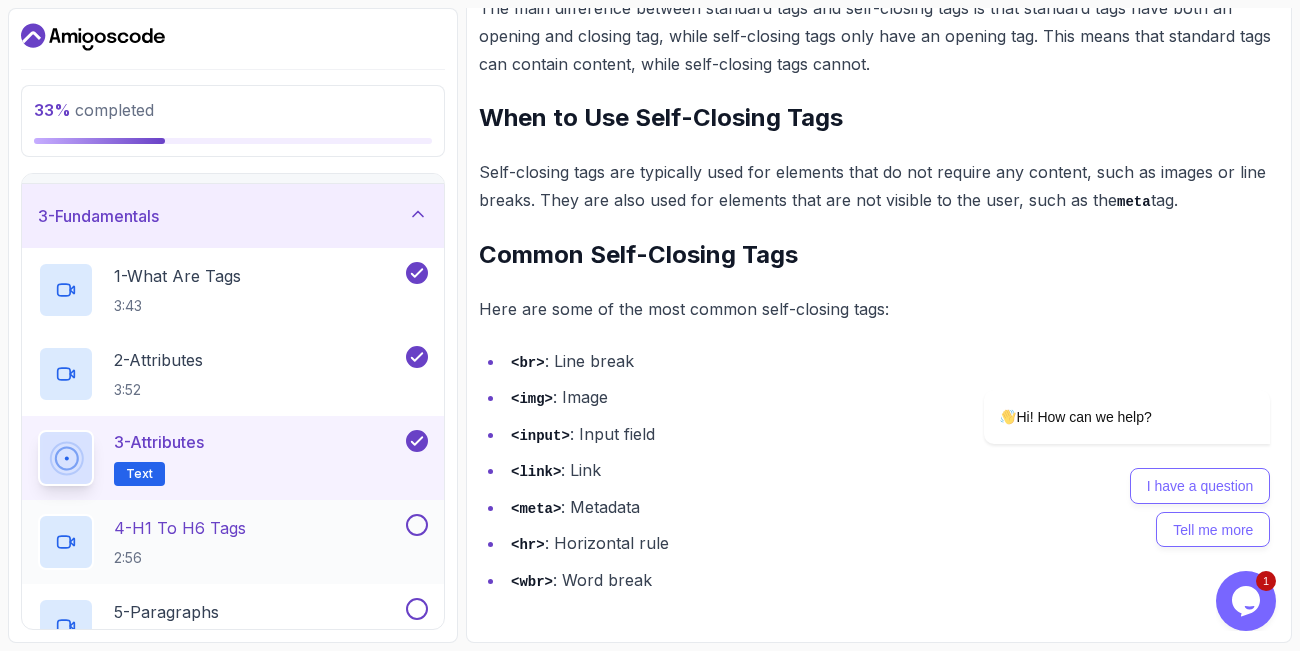 click on "4  -  H1 To H6 Tags 2:56" at bounding box center [220, 542] 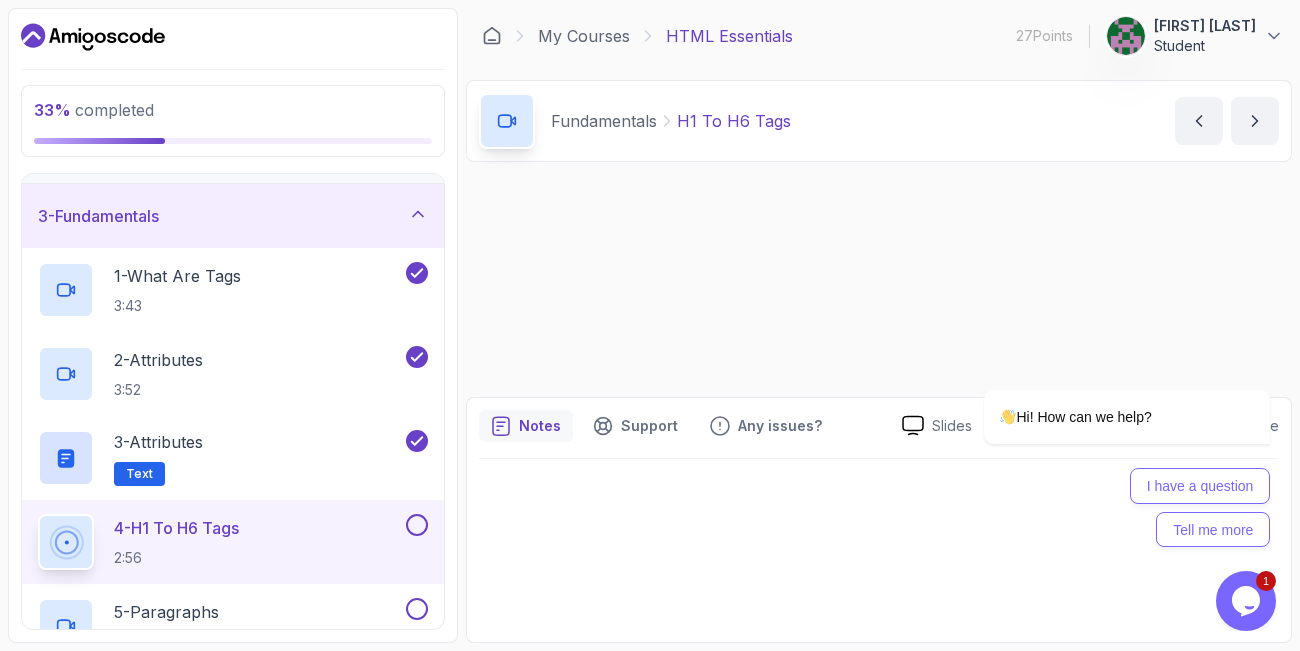 scroll, scrollTop: 0, scrollLeft: 0, axis: both 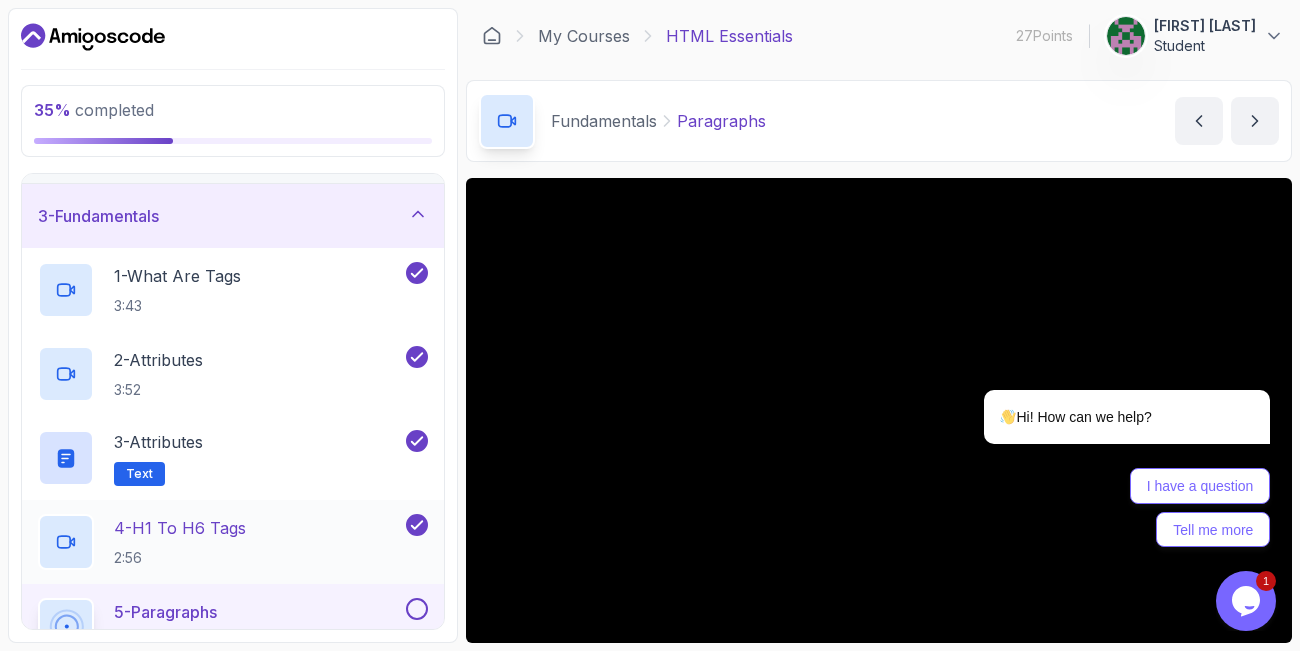 type 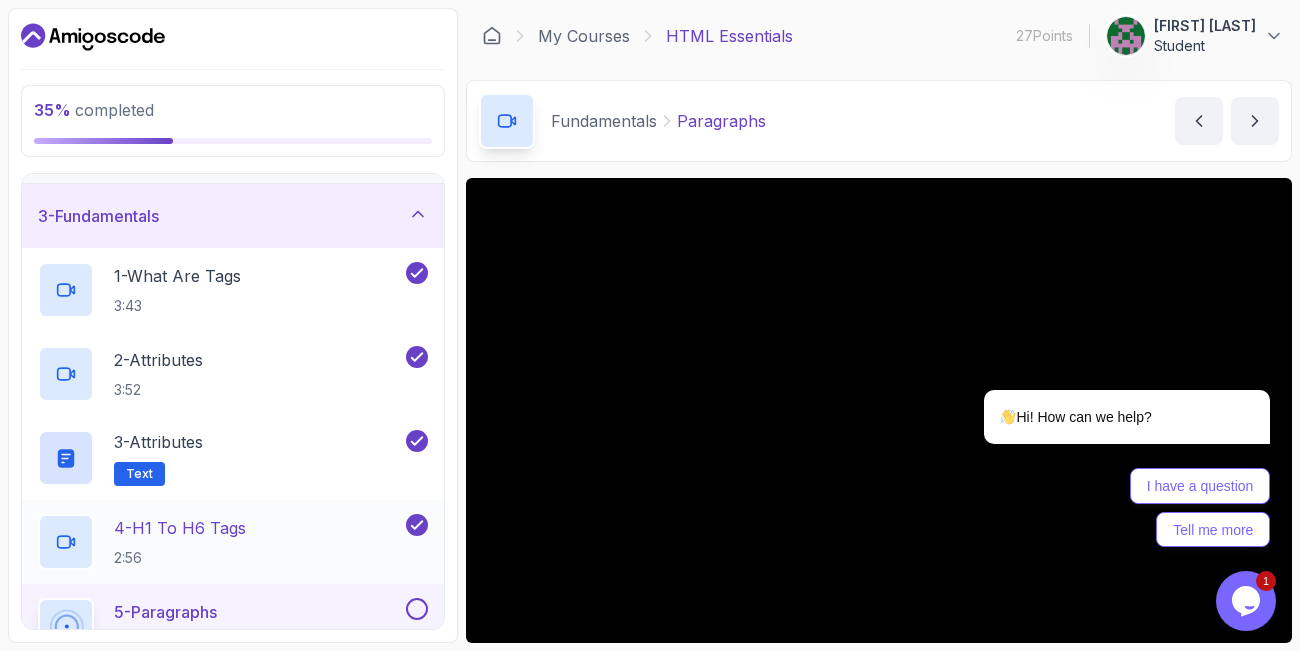 click on "4  -  H1 To H6 Tags 2:56" at bounding box center [233, 542] 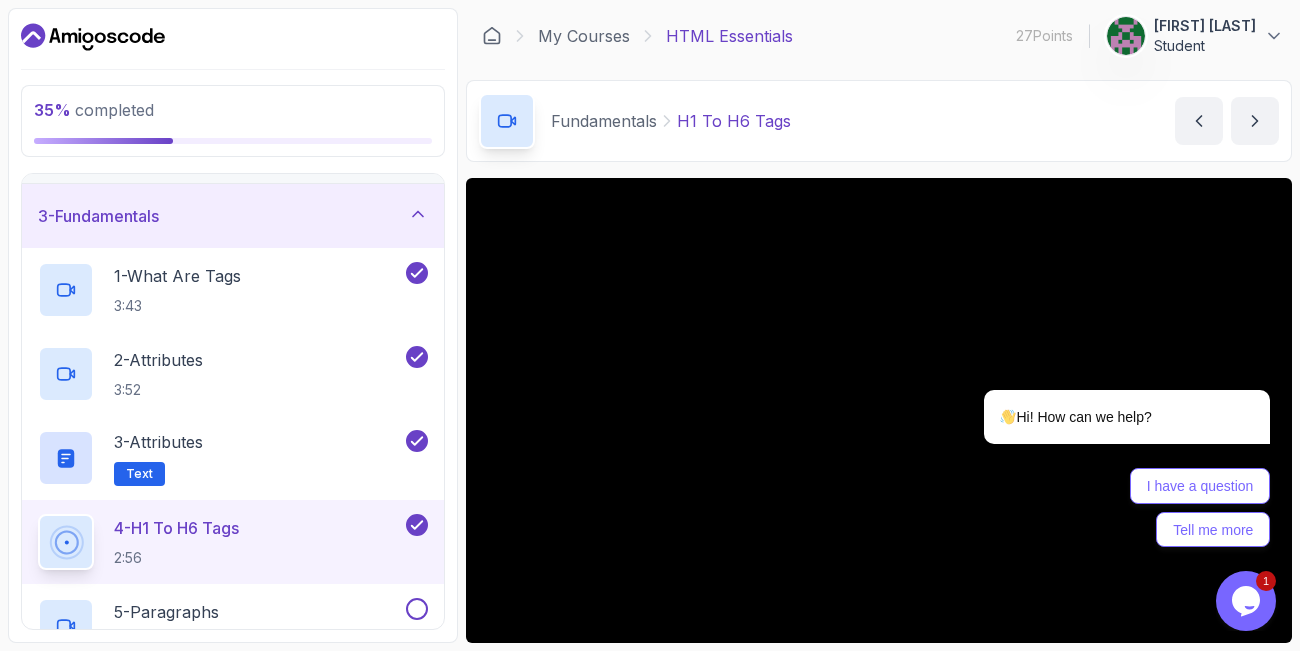 click on "4  -  H1 To H6 Tags 2:56" at bounding box center (233, 542) 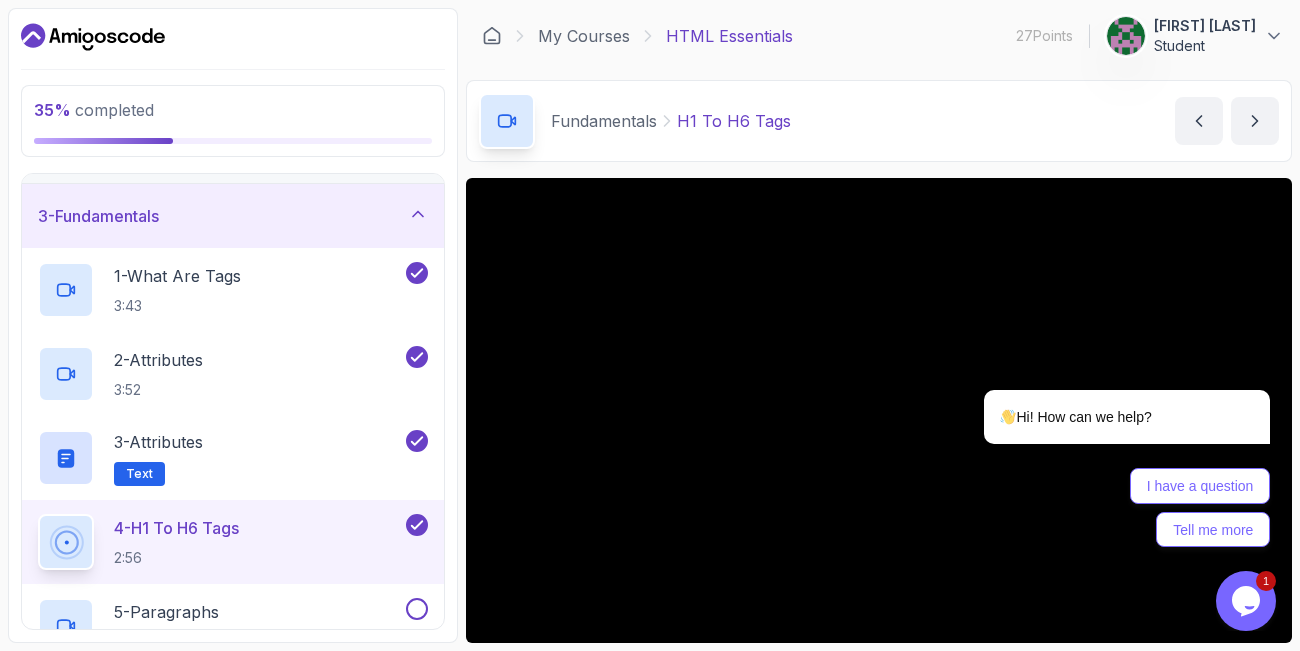 click on "4  -  H1 To H6 Tags 2:56" at bounding box center (233, 542) 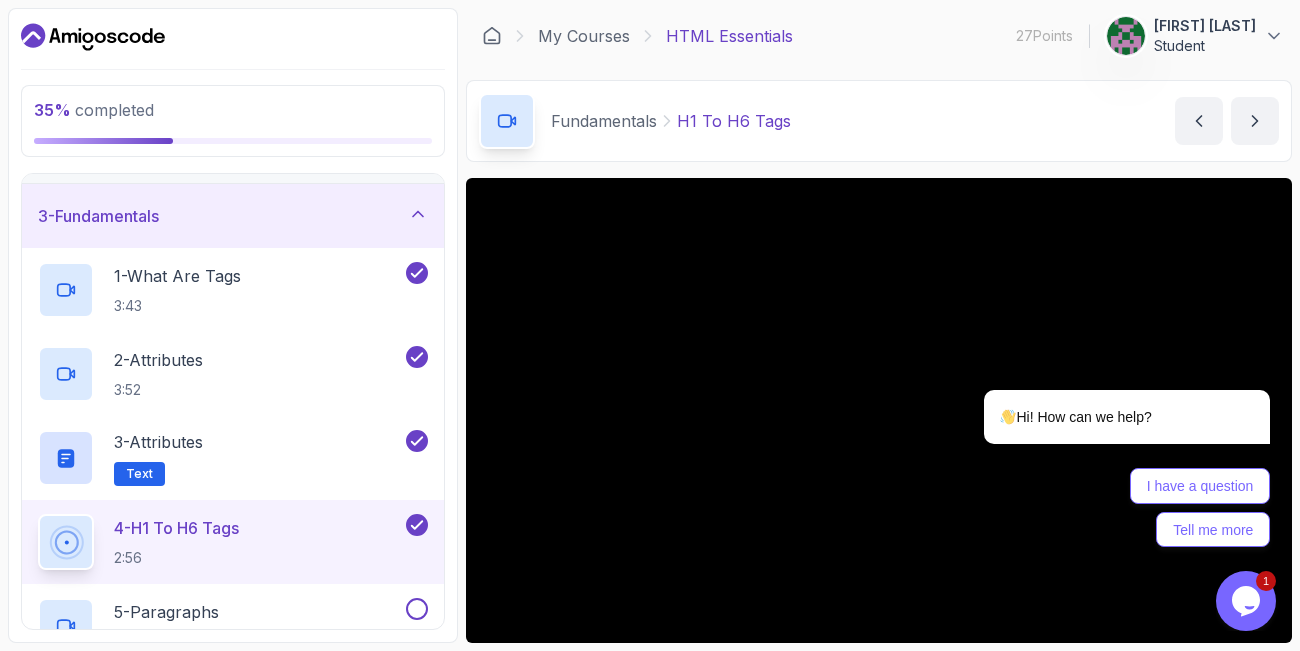 click on "35 % completed 1  -  Todo 2  -  Getting Started 3  -  Fundamentals 1  -  What Are Tags 3:43 2  -  Attributes 3:52 3  -  Attributes Text 4  -  H1 To H6 Tags 2:56 5  -  Paragraphs 2:53 6  -  Lists 1:59 7  -  Links 2:12 8  -  Buttons 5:57 9  -  Tables 3:21 10  -  Working With Images 6:38 11  -  Divs 3:10 12  -  Quiz Required- quiz 4  -  Working With Forms 5  -  Working With Media 6  -  Semantic Html 7  -  Exercise 1 8  -  Exercise 2 9  -  Exercise 3 10  -  Exercise 4 11  -  Outro My Courses HTML Essentials 27  Points 1 Fonyuy Phina Burinyuy Student 3 - Fundamentals  35 % completed Fundamentals H1 To H6 Tags H1 To H6 Tags by  nelson Slides Repo Repository not available Designs Design not available Share Notes Support Any issues? Slides Repo Repository not available Designs Design not available Share" at bounding box center [650, 325] 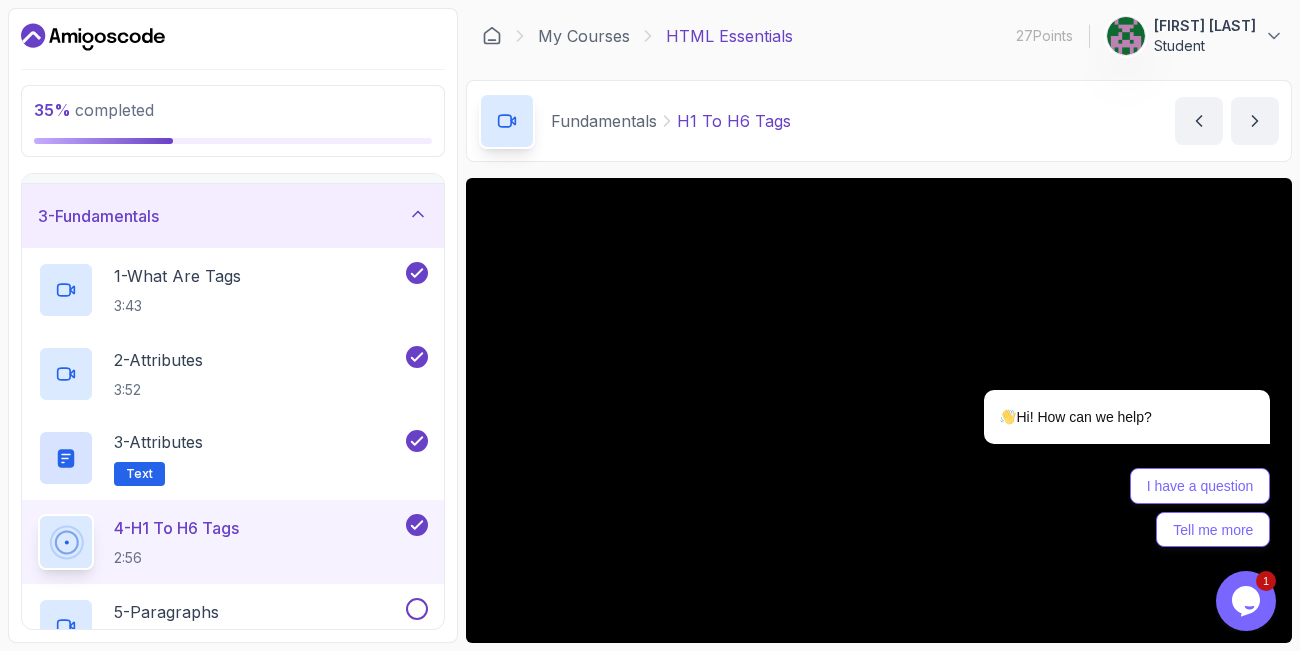 drag, startPoint x: 833, startPoint y: 650, endPoint x: 830, endPoint y: 634, distance: 16.27882 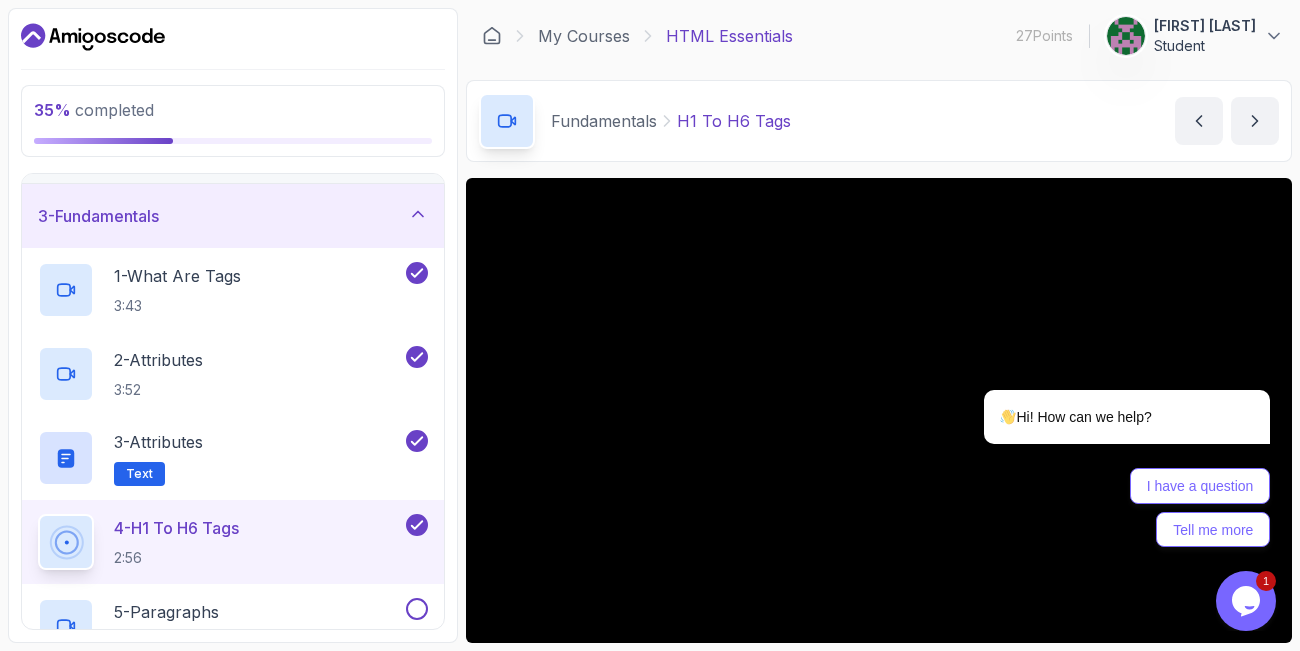 click on "35 % completed 1  -  Todo 2  -  Getting Started 3  -  Fundamentals 1  -  What Are Tags 3:43 2  -  Attributes 3:52 3  -  Attributes Text 4  -  H1 To H6 Tags 2:56 5  -  Paragraphs 2:53 6  -  Lists 1:59 7  -  Links 2:12 8  -  Buttons 5:57 9  -  Tables 3:21 10  -  Working With Images 6:38 11  -  Divs 3:10 12  -  Quiz Required- quiz 4  -  Working With Forms 5  -  Working With Media 6  -  Semantic Html 7  -  Exercise 1 8  -  Exercise 2 9  -  Exercise 3 10  -  Exercise 4 11  -  Outro My Courses HTML Essentials 27  Points 1 Fonyuy Phina Burinyuy Student 3 - Fundamentals  35 % completed Fundamentals H1 To H6 Tags H1 To H6 Tags by  nelson Slides Repo Repository not available Designs Design not available Share Notes Support Any issues? Slides Repo Repository not available Designs Design not available Share" at bounding box center [650, 325] 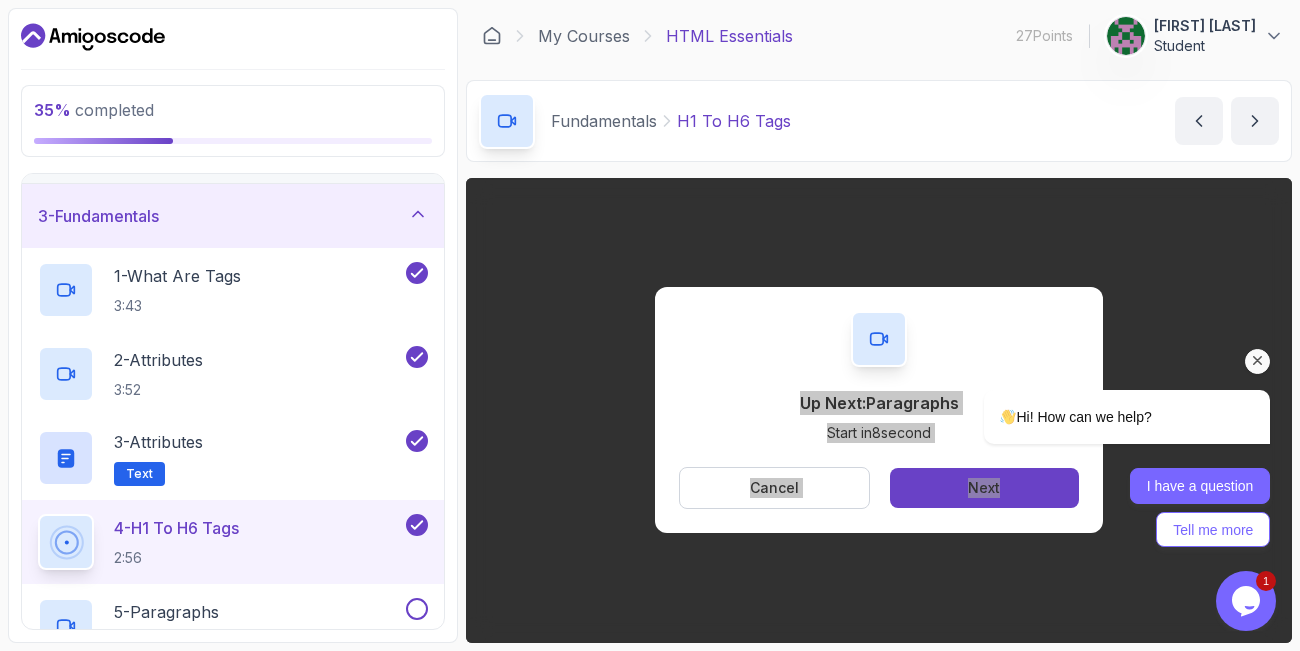 drag, startPoint x: 1120, startPoint y: 483, endPoint x: 1192, endPoint y: 494, distance: 72.835434 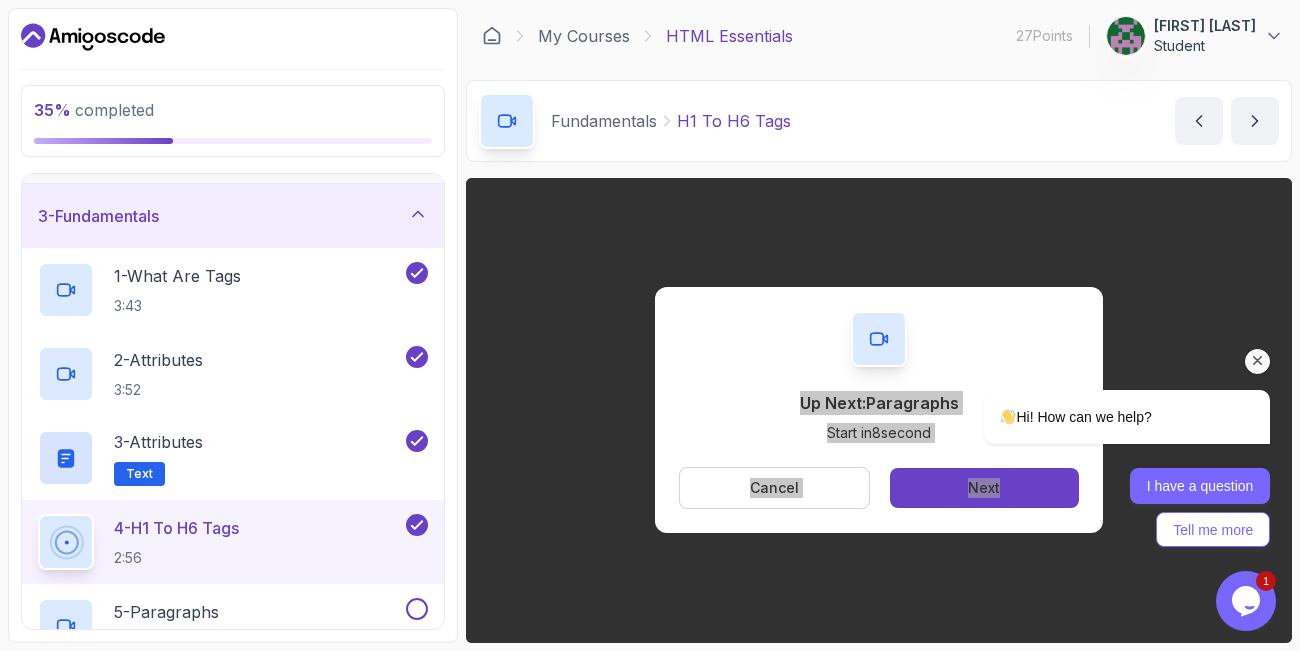 click on "I have a question" at bounding box center [1200, 486] 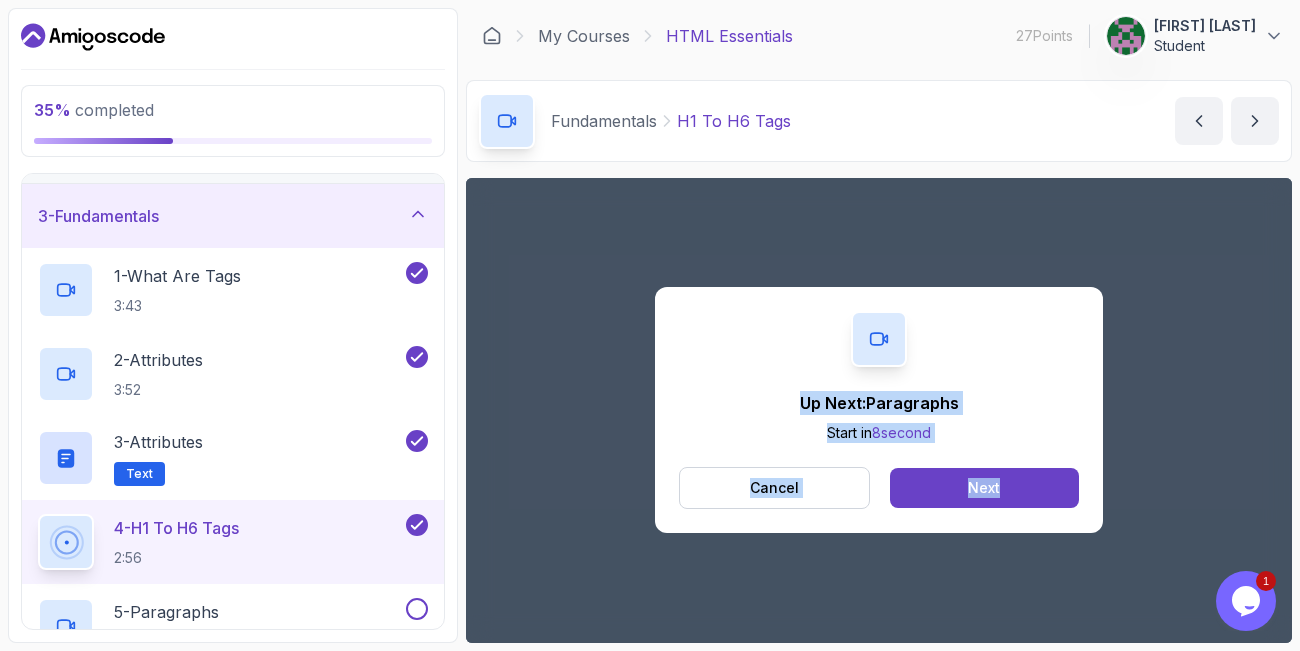 scroll, scrollTop: 0, scrollLeft: 0, axis: both 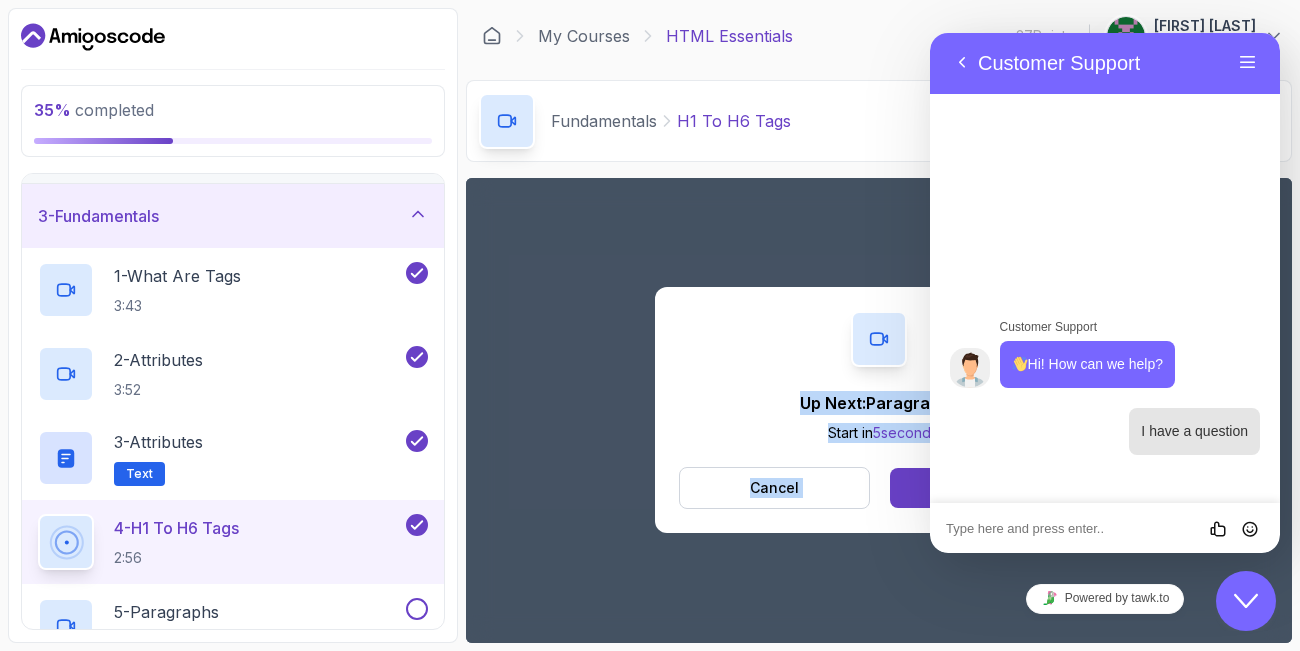 click on "Up Next:  Paragraphs Start in  5  second Cancel Next" at bounding box center (879, 410) 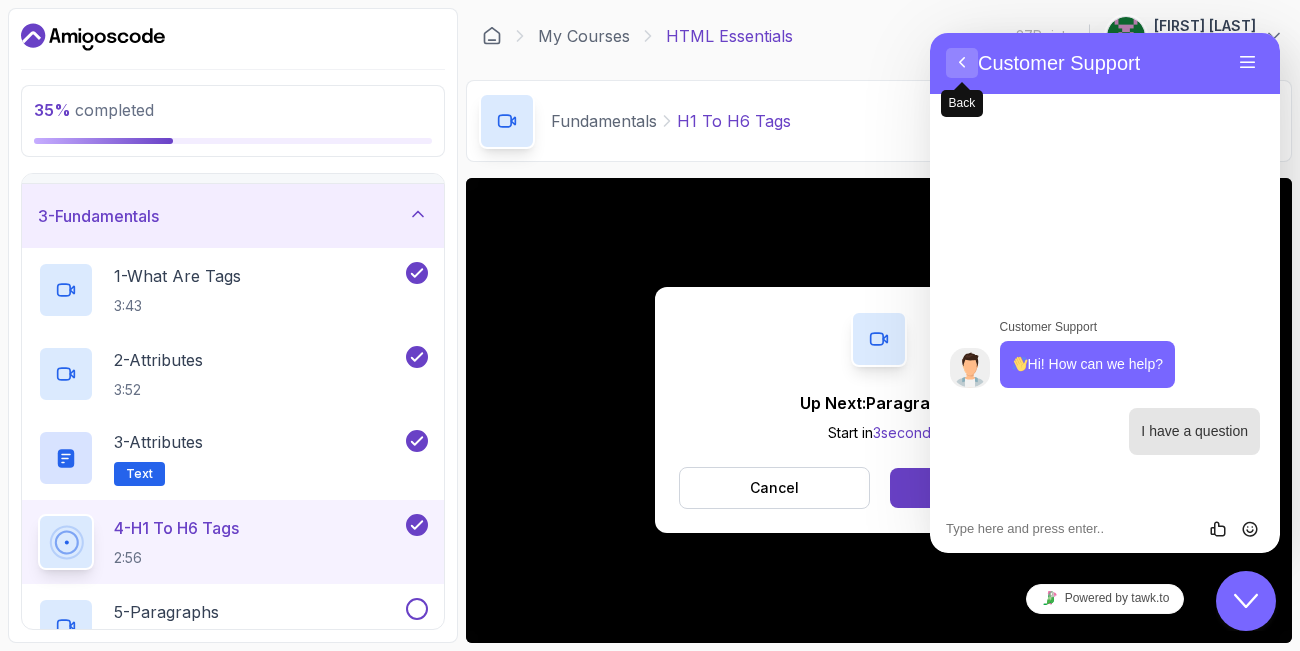 click on "Back" at bounding box center (962, 63) 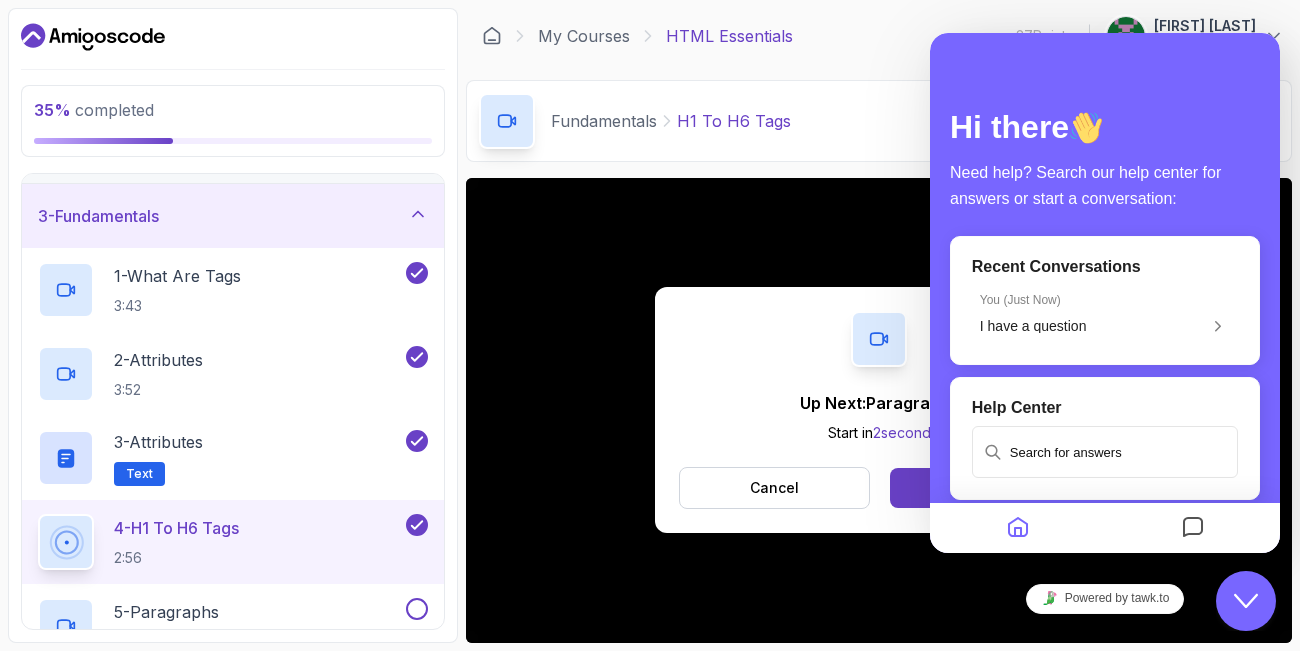 click on "Close Chat This icon closes the chat window." at bounding box center [1246, 601] 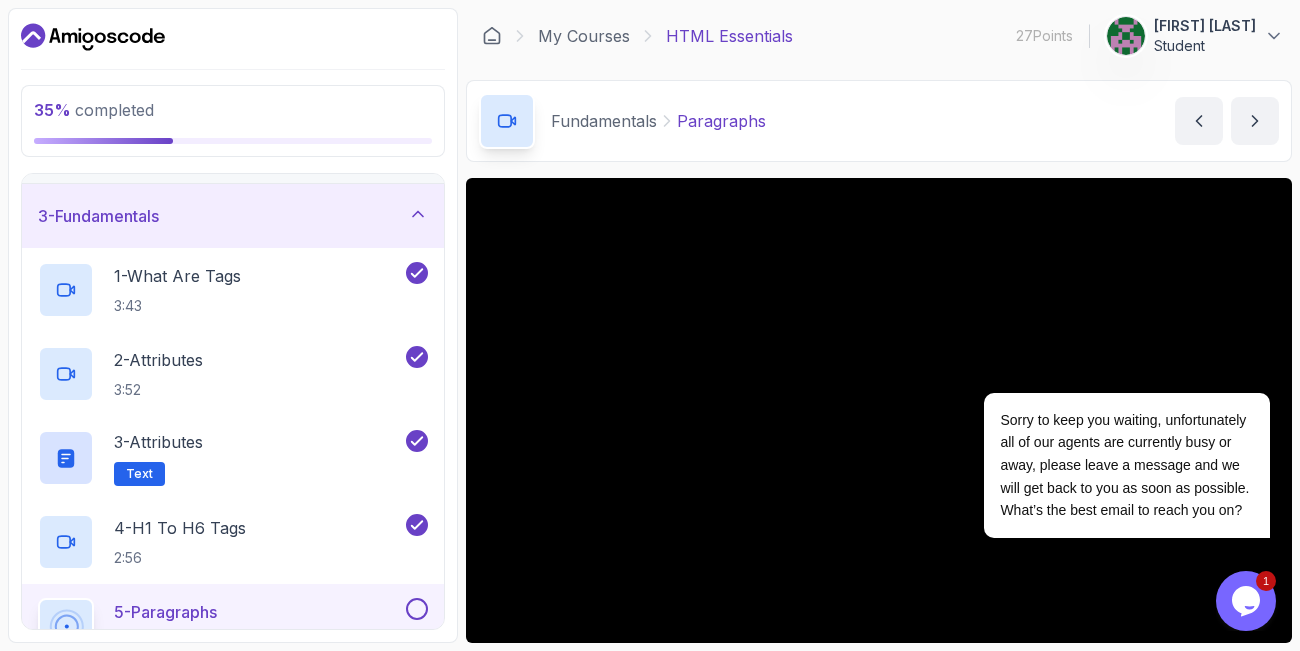 scroll, scrollTop: 240, scrollLeft: 0, axis: vertical 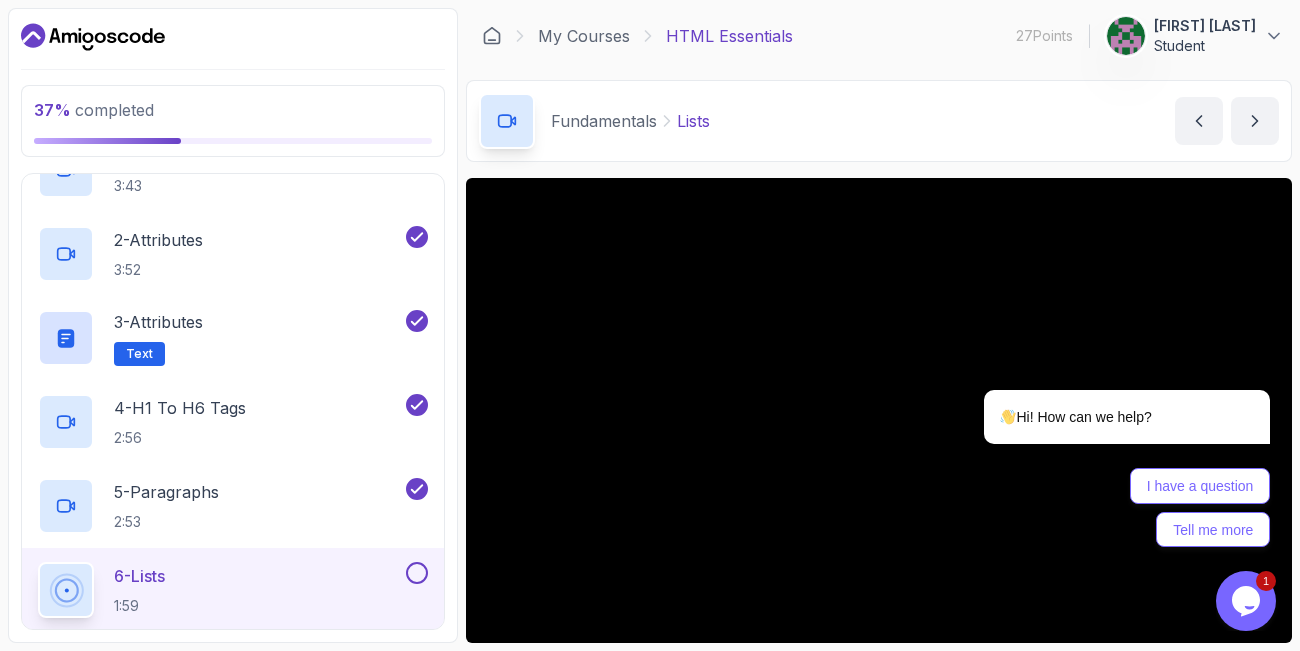 click 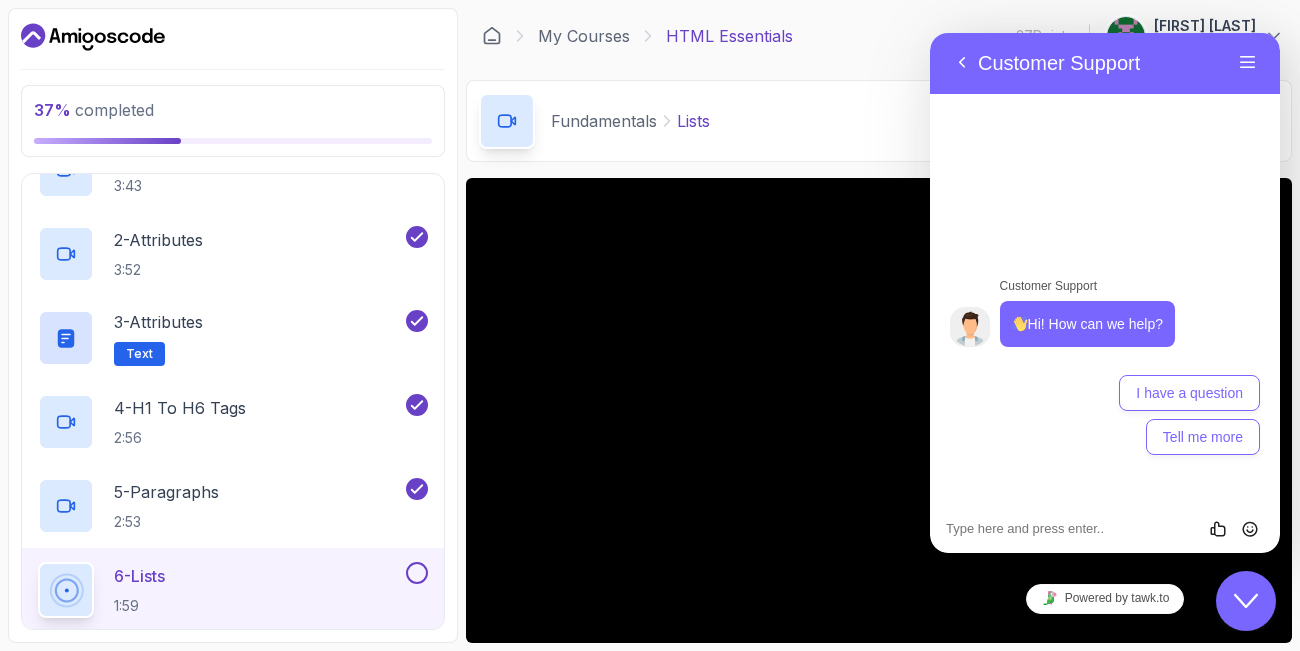 click on "Close Chat This icon closes the chat window." 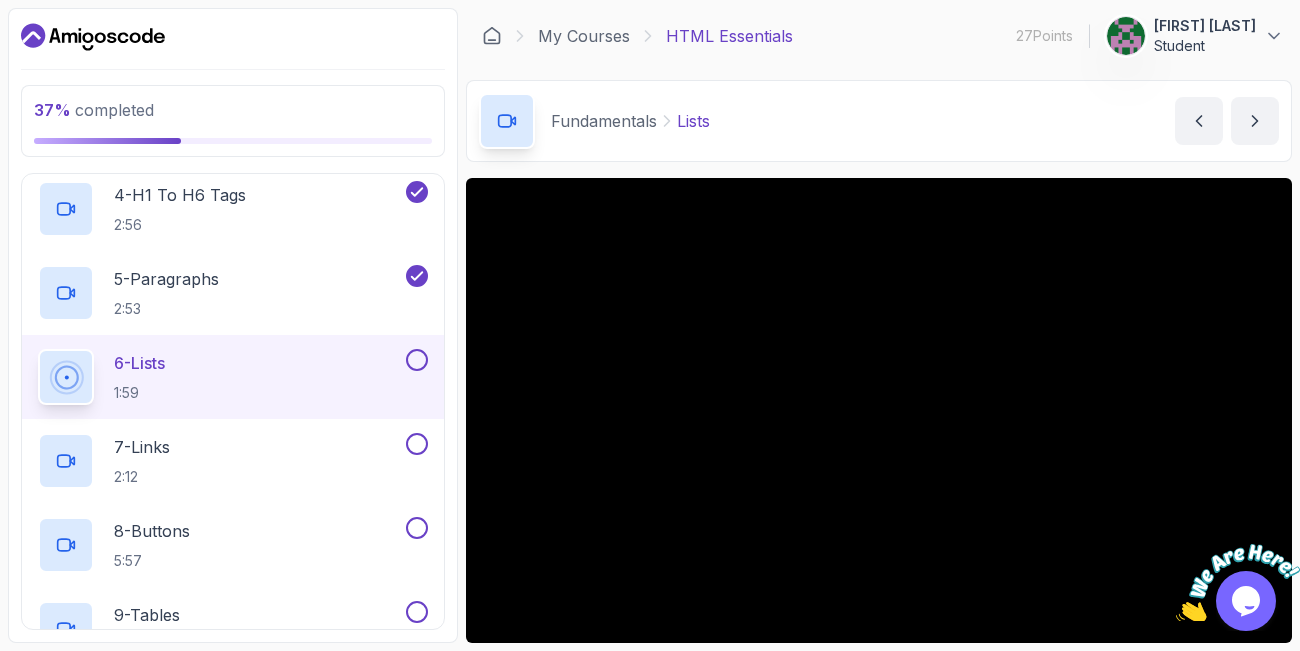scroll, scrollTop: 480, scrollLeft: 0, axis: vertical 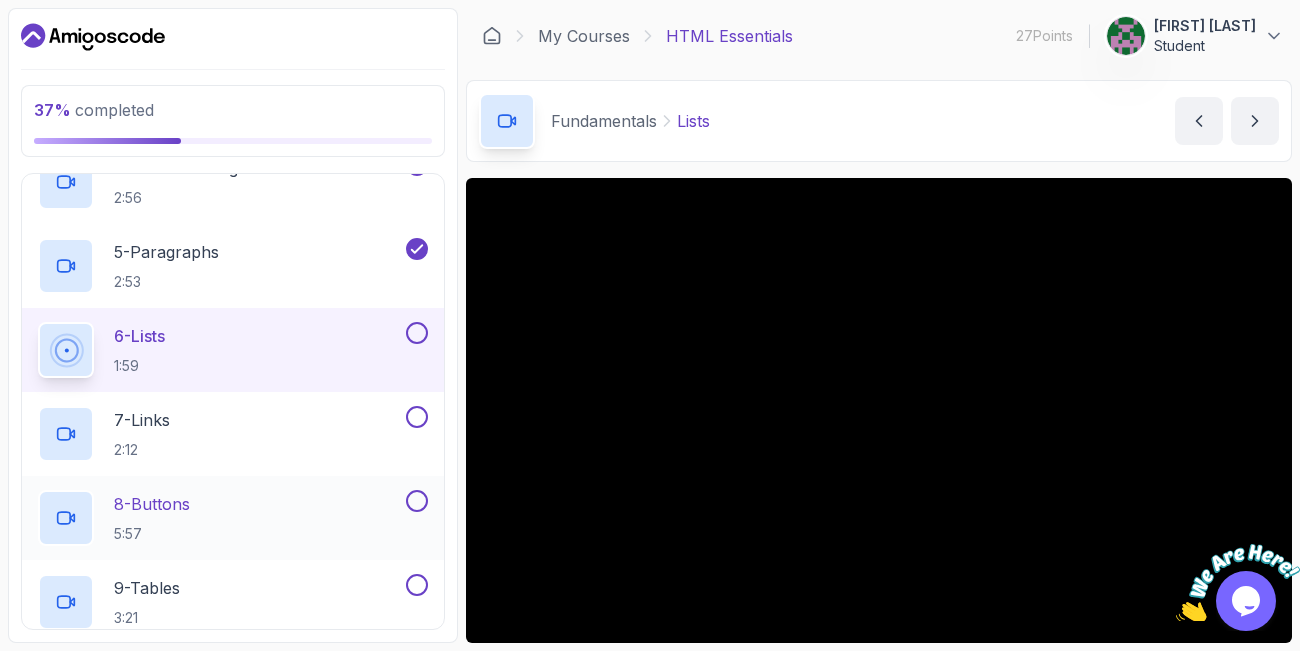 click on "8  -  Buttons 5:57" at bounding box center [233, 518] 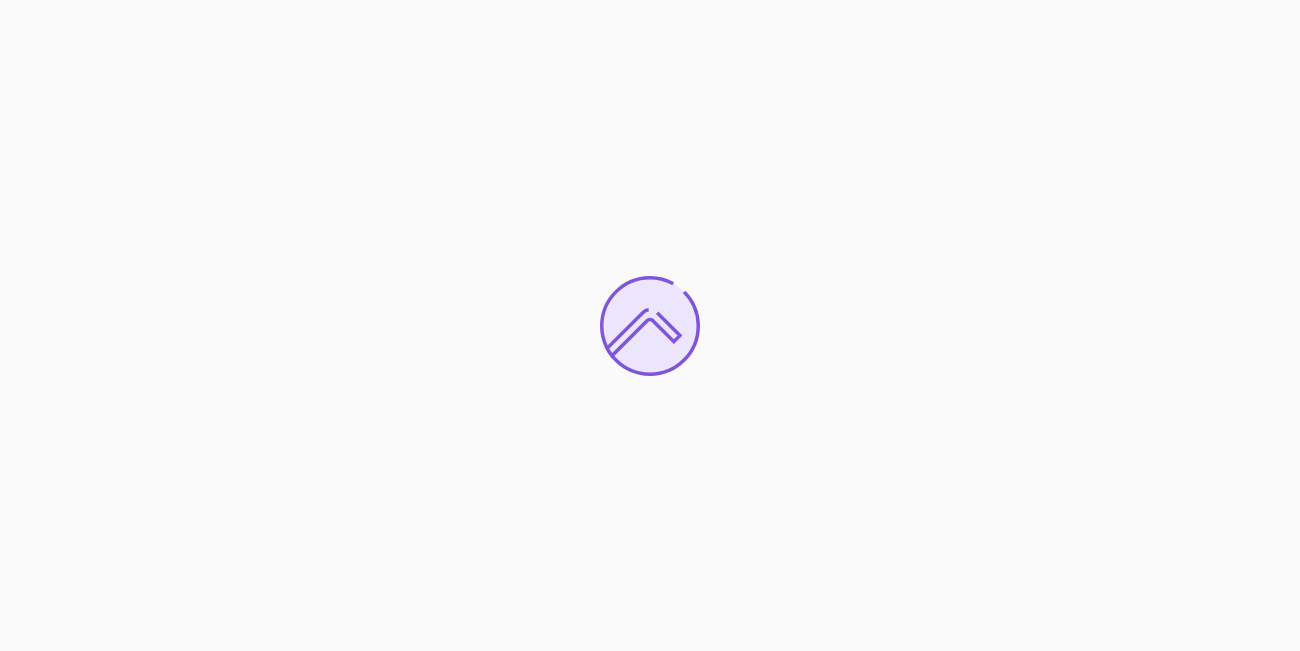 scroll, scrollTop: 0, scrollLeft: 0, axis: both 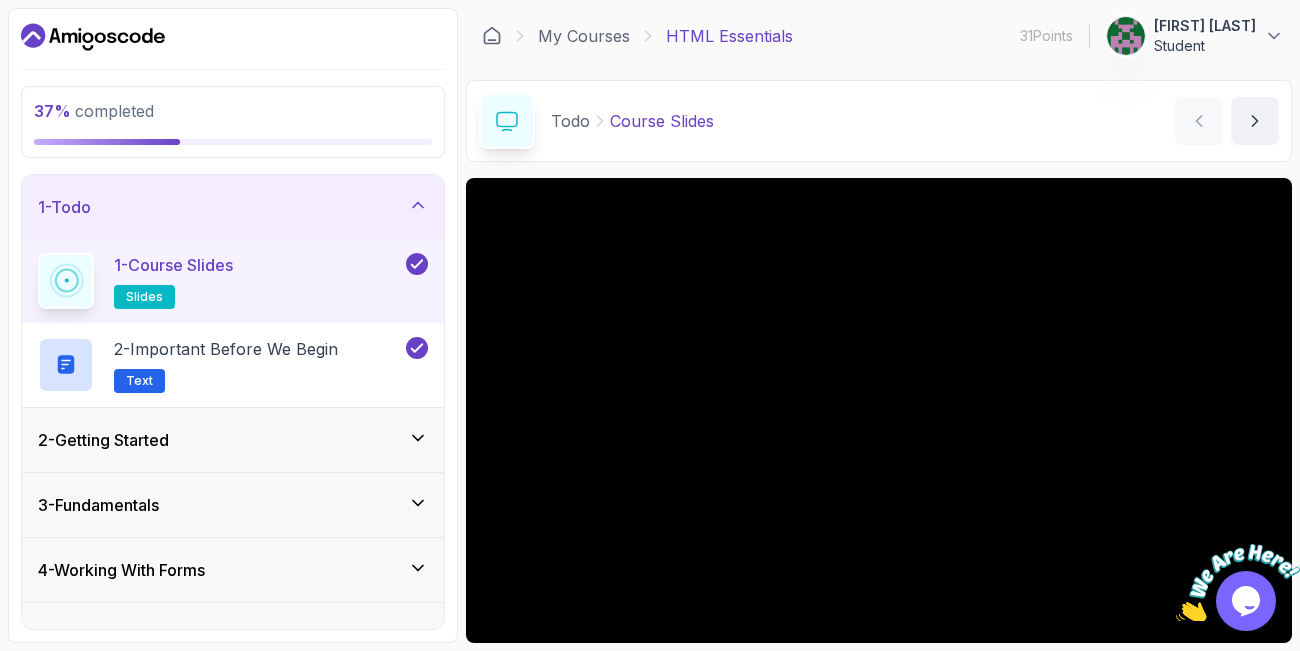 click 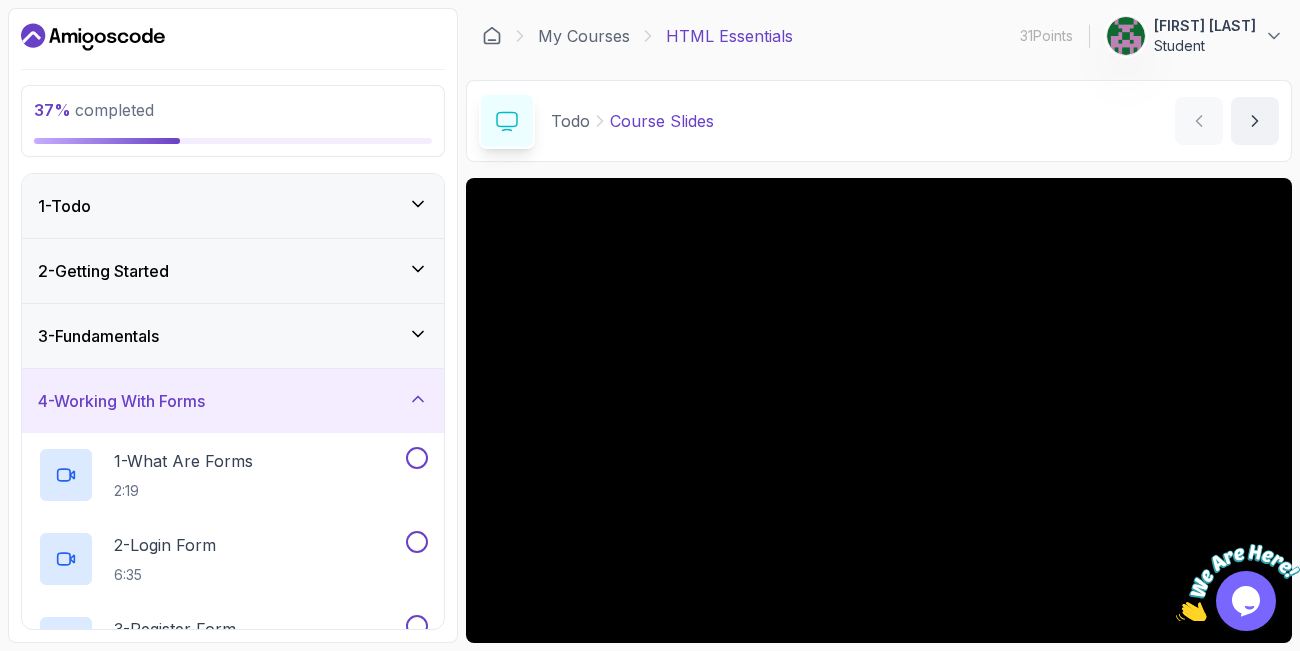 click 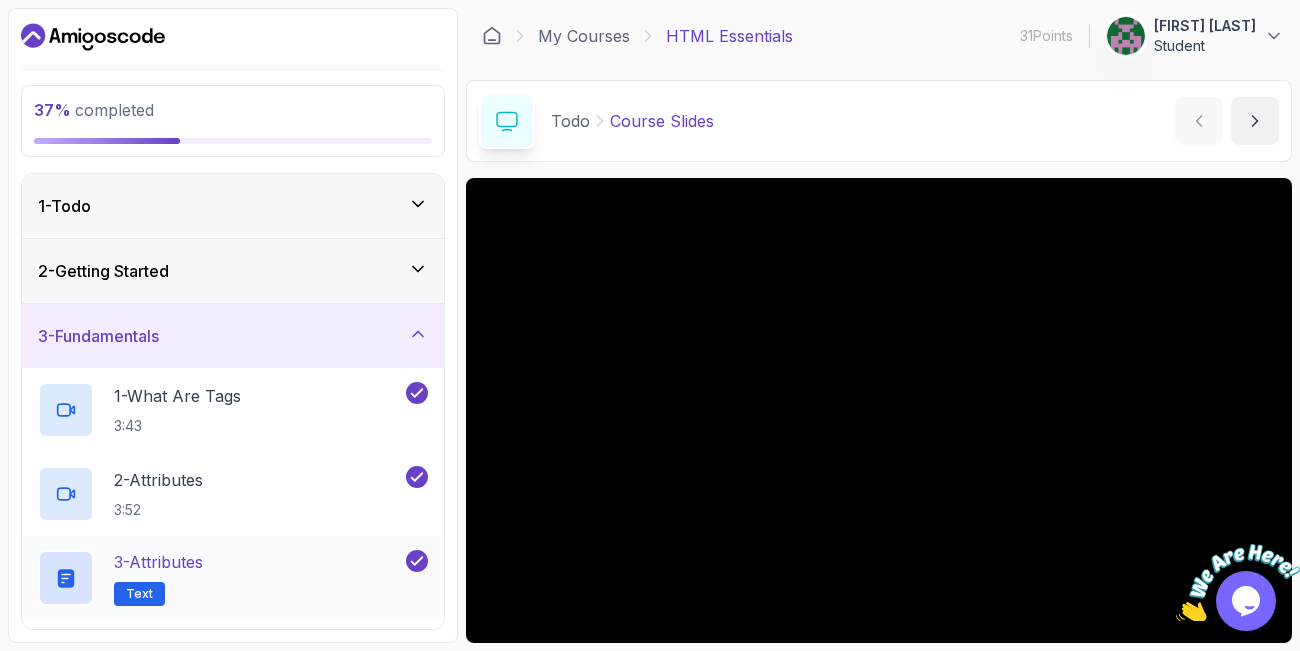 click on "3  -  Attributes Text" at bounding box center (220, 578) 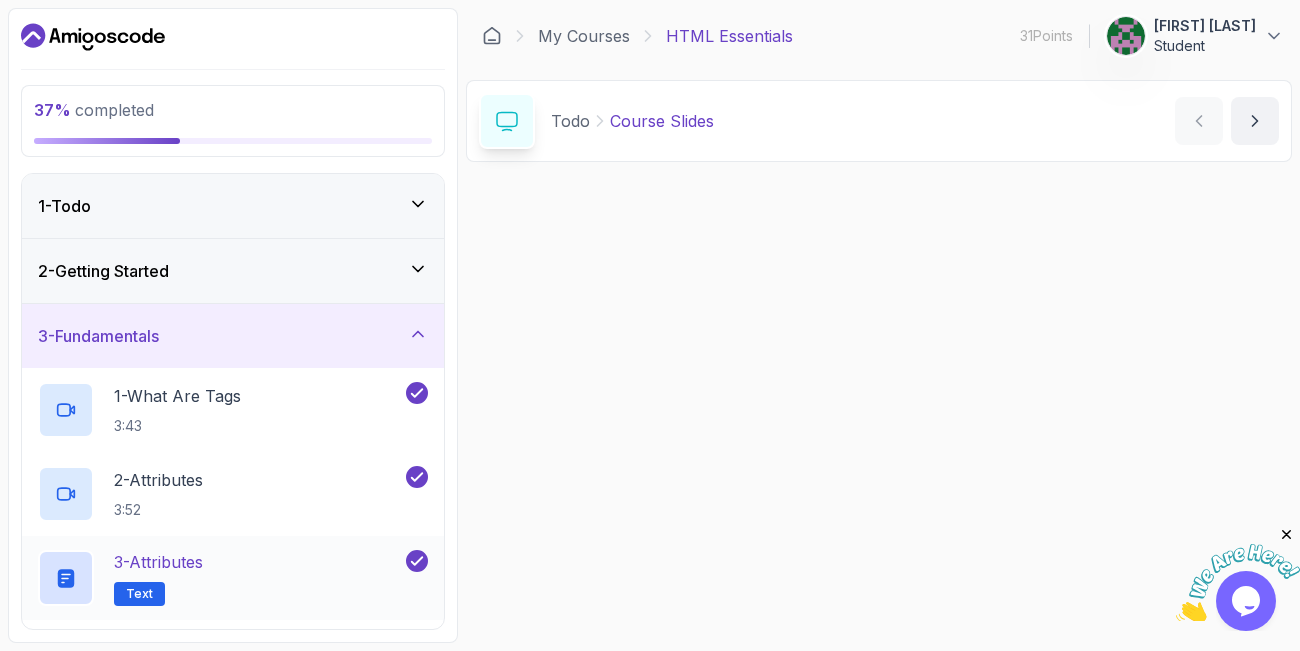 click on "3  -  Attributes Text" at bounding box center [220, 578] 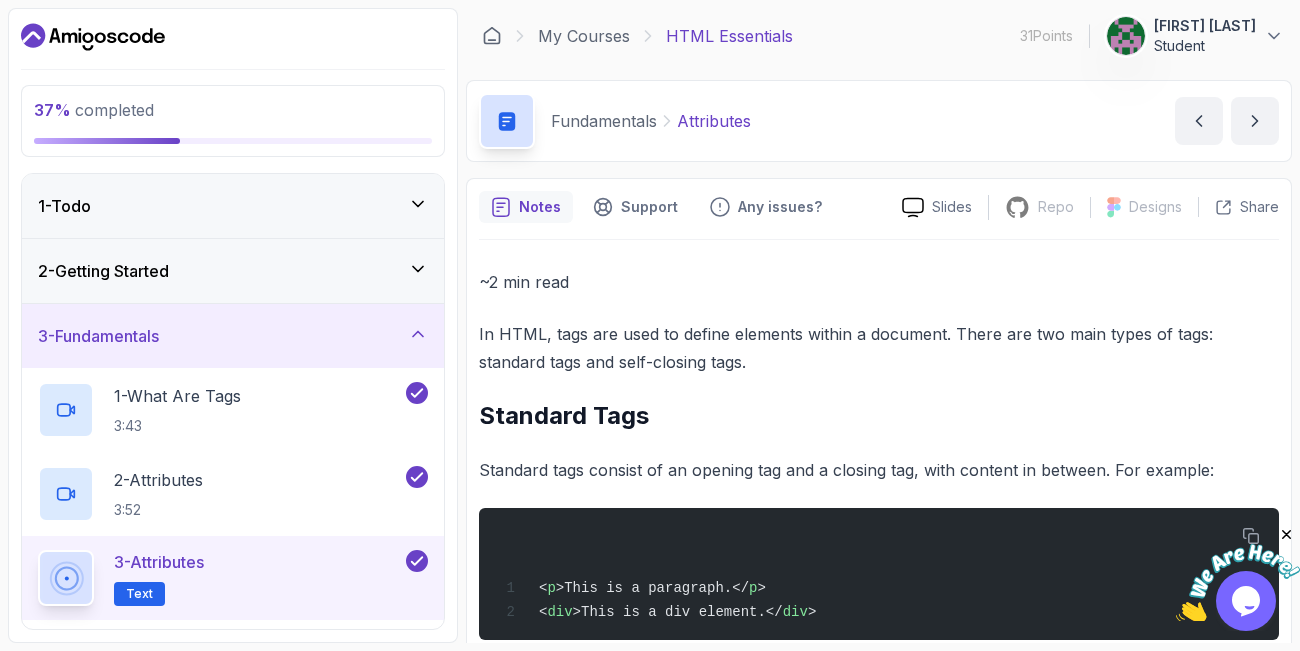 type 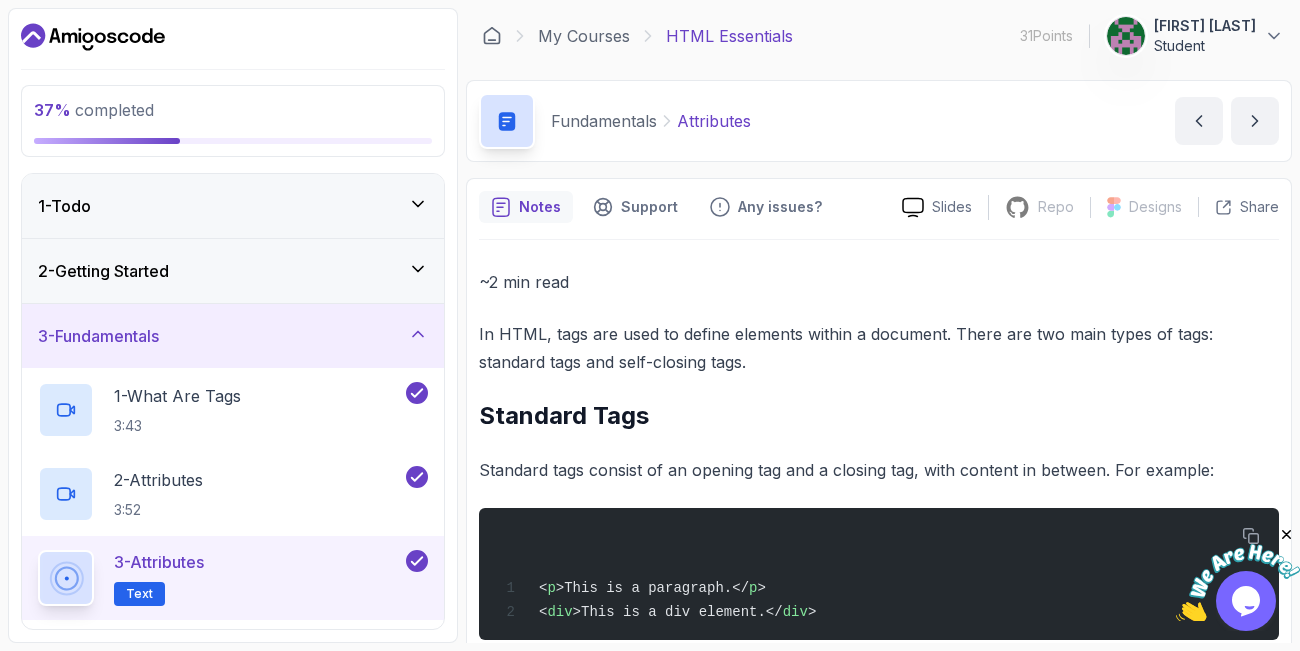 click on "3  -  Attributes Text" at bounding box center (220, 578) 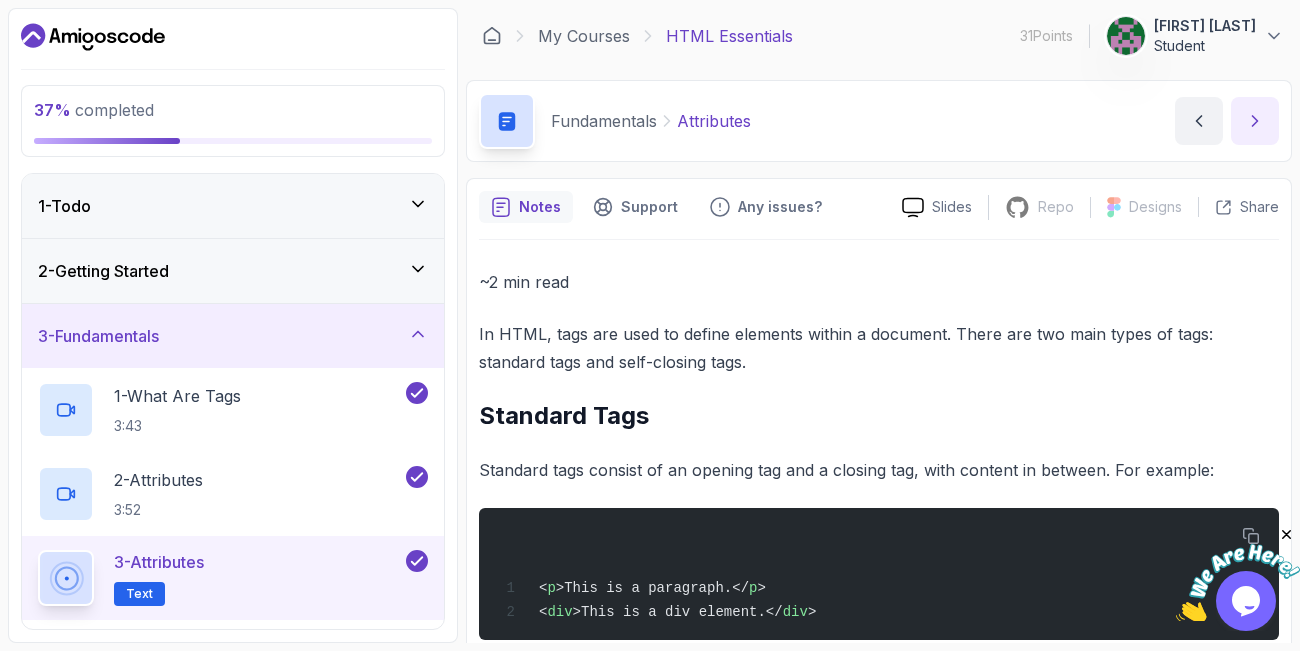 click 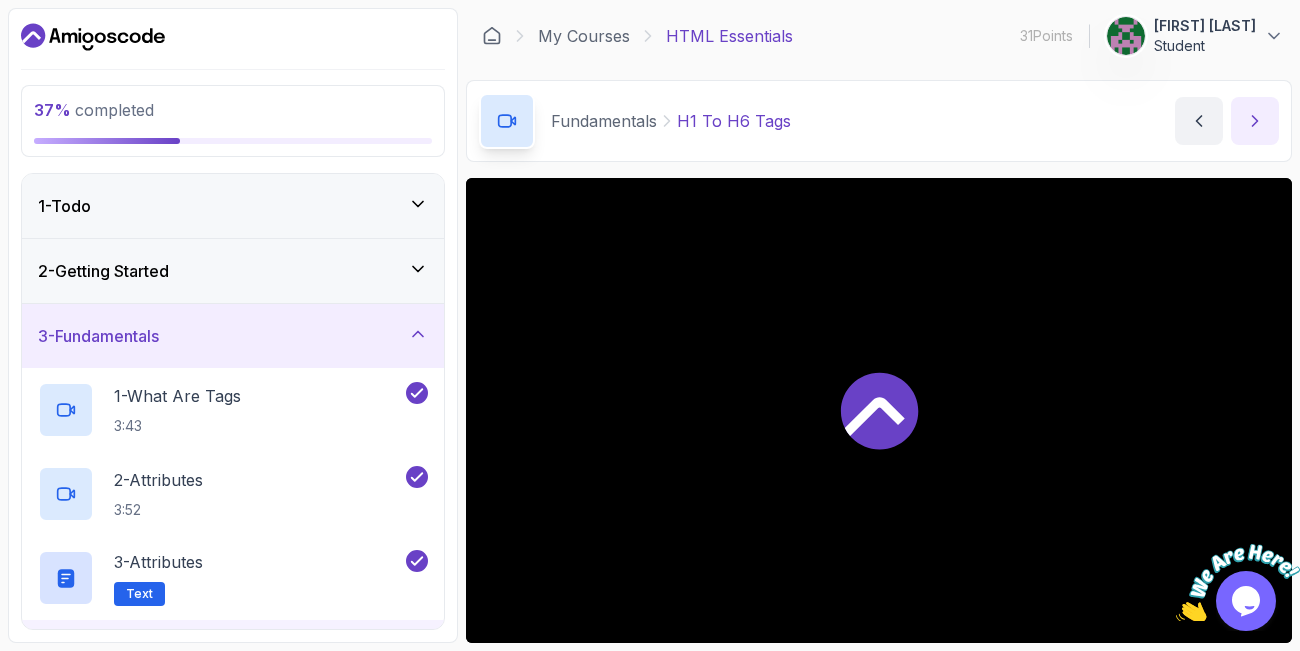 click 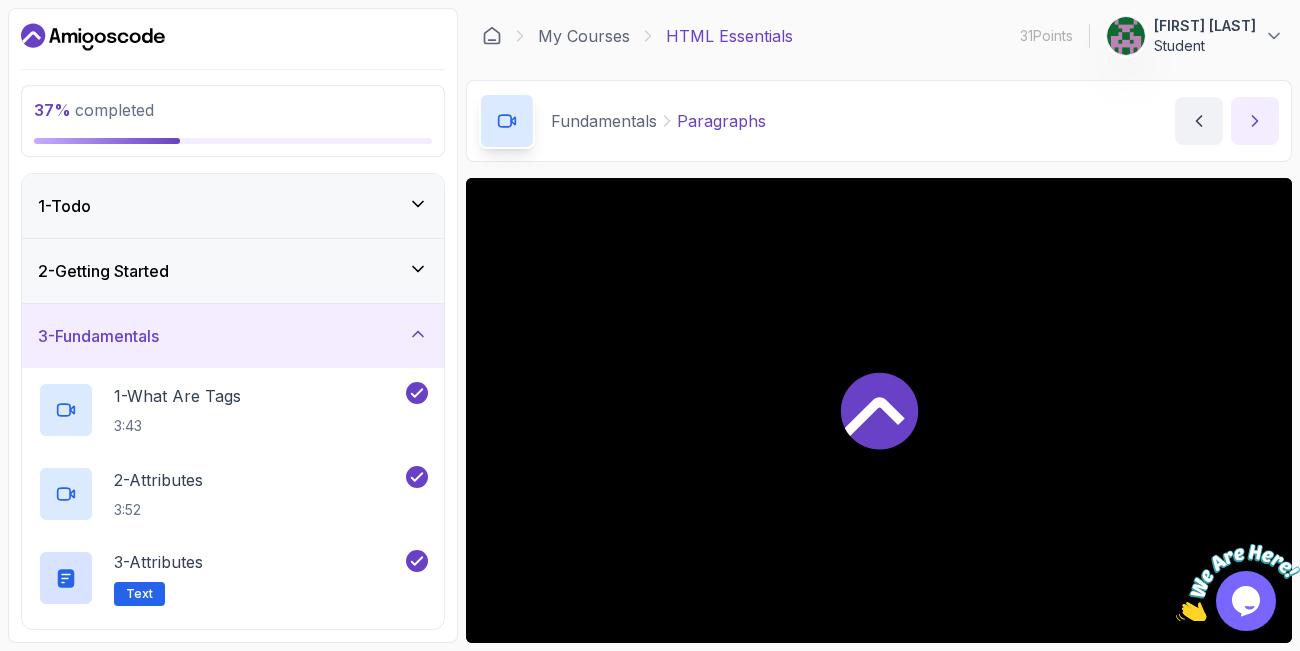 click 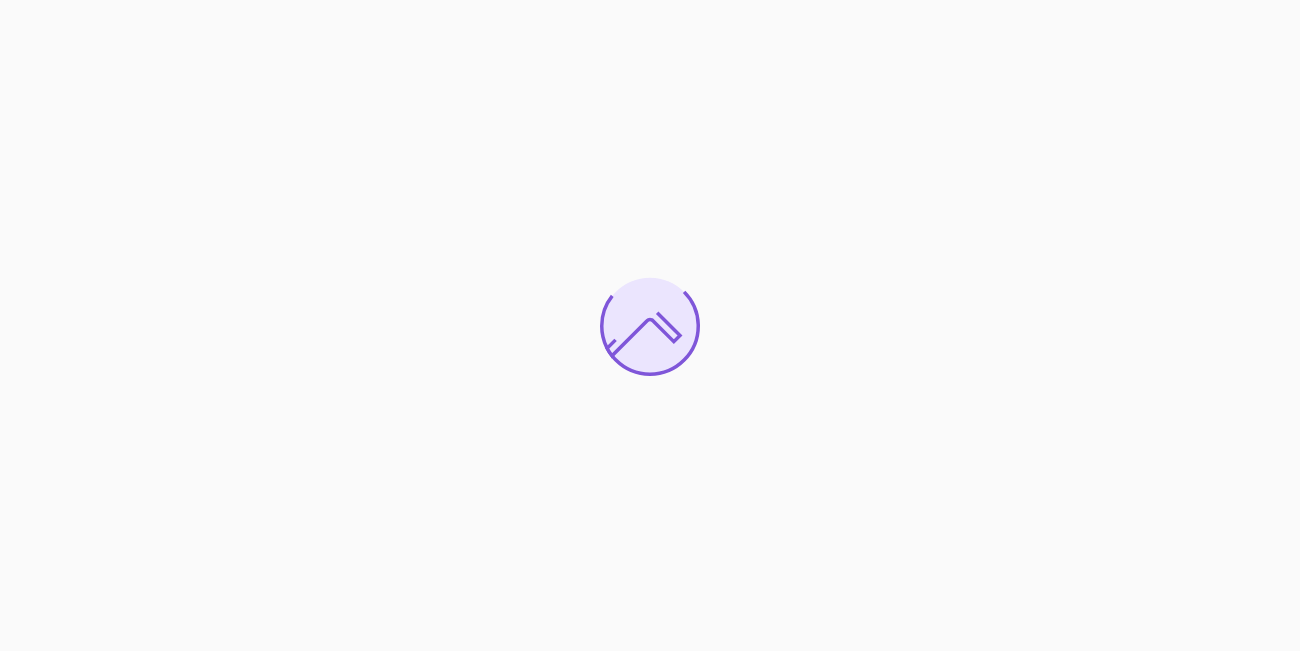 scroll, scrollTop: 0, scrollLeft: 0, axis: both 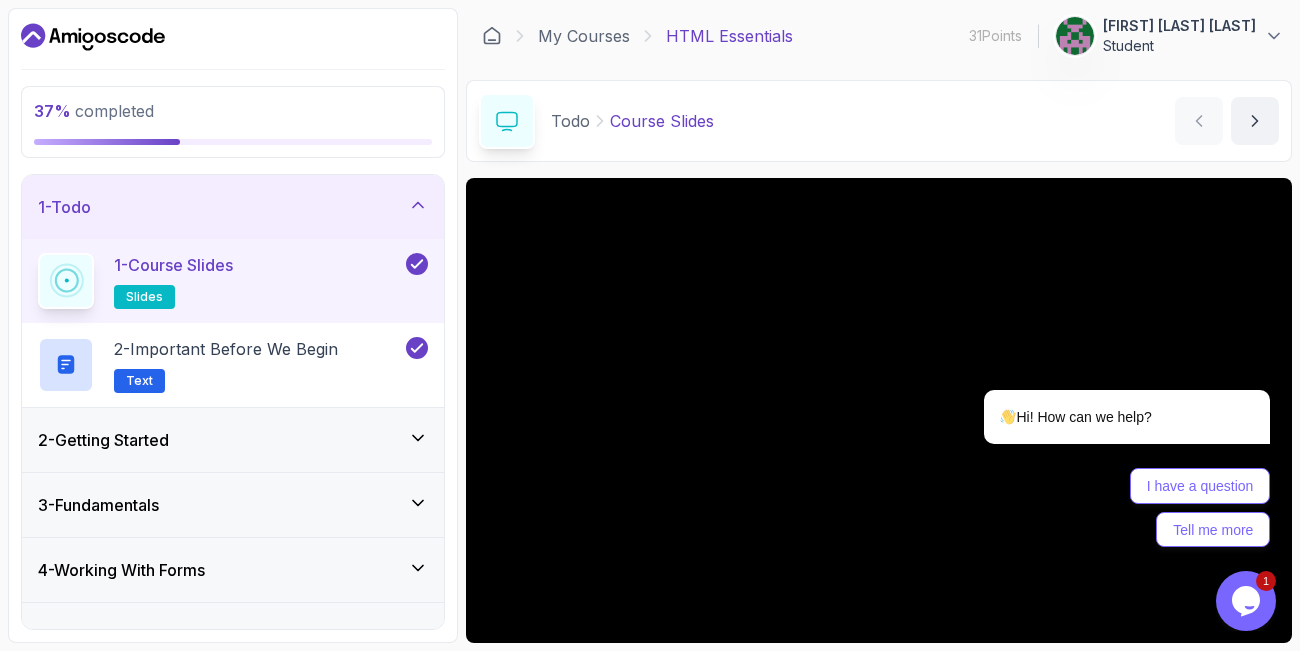 click 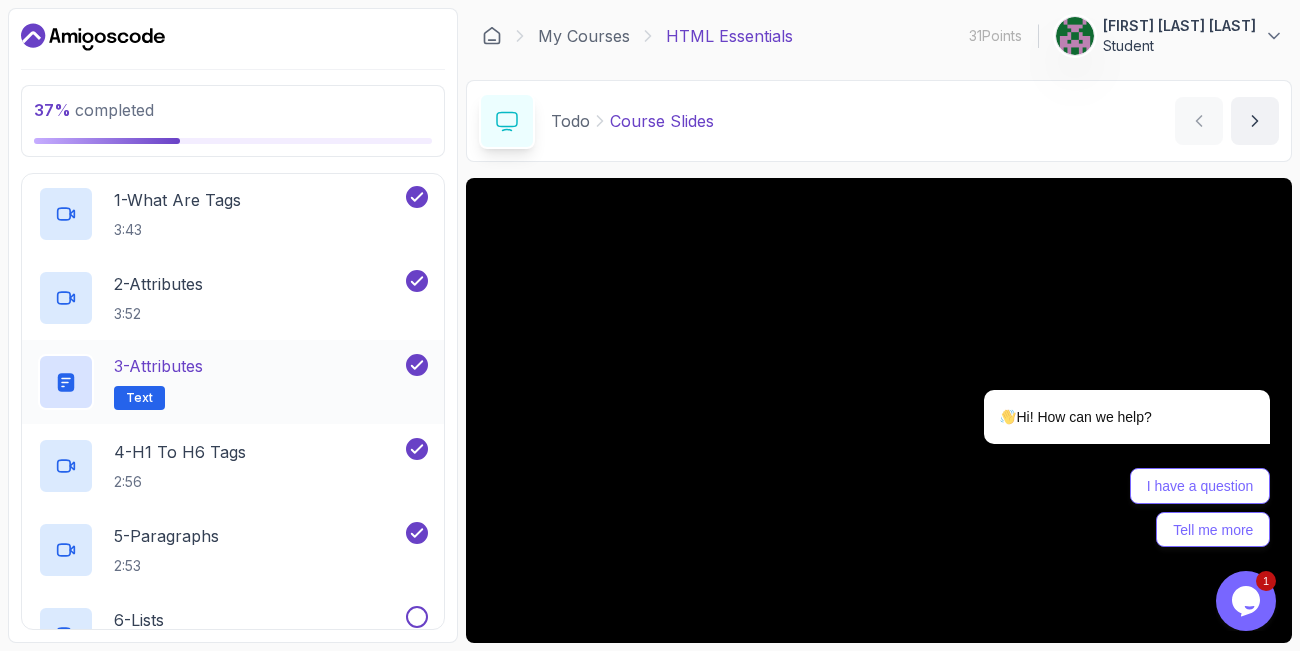scroll, scrollTop: 240, scrollLeft: 0, axis: vertical 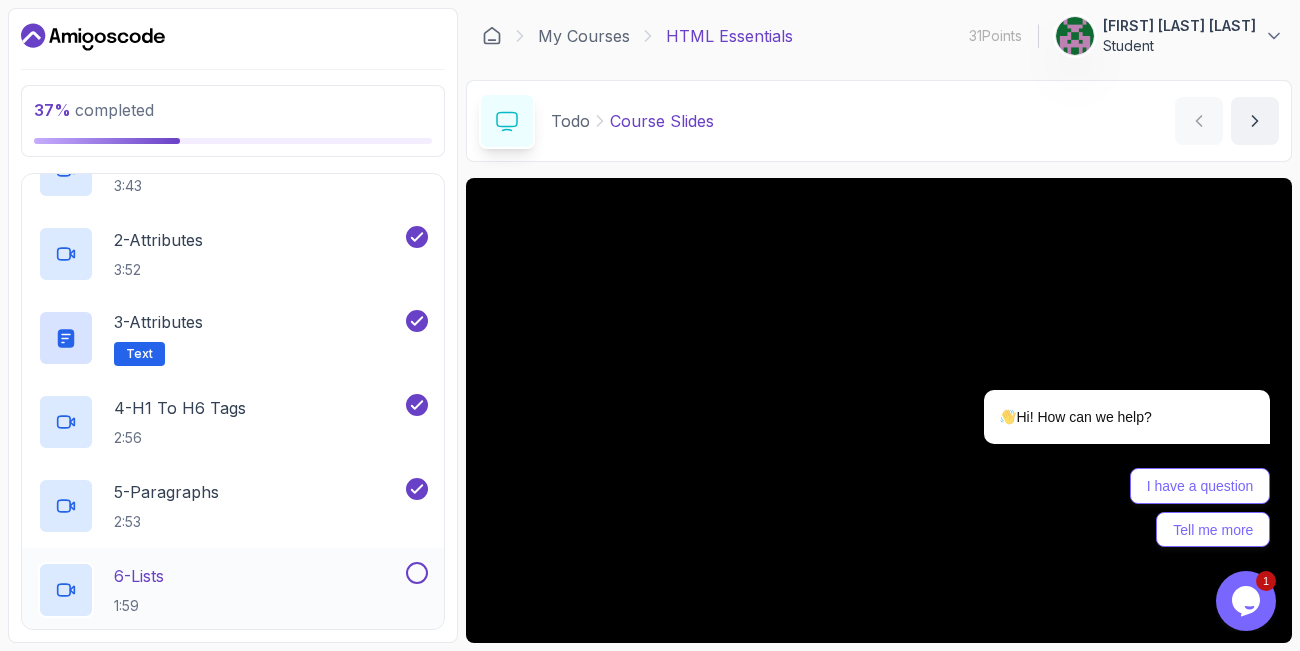 click on "6  -  Lists 1:59" at bounding box center [220, 590] 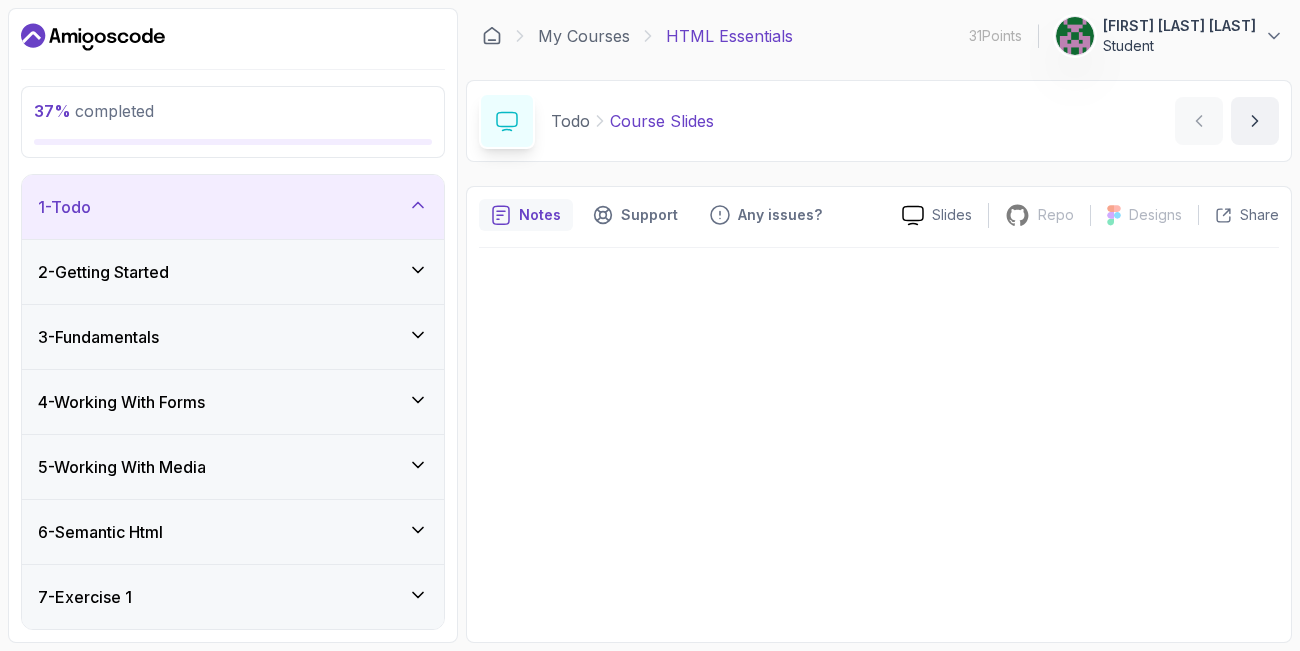 scroll, scrollTop: 0, scrollLeft: 0, axis: both 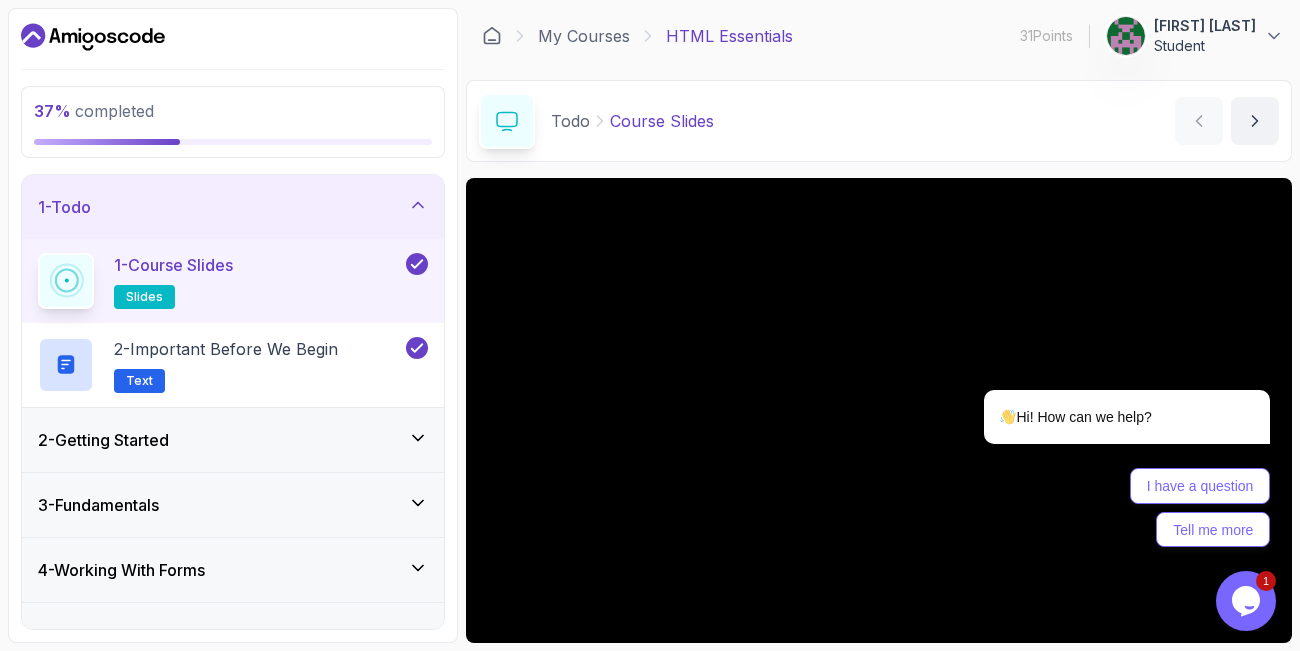 click 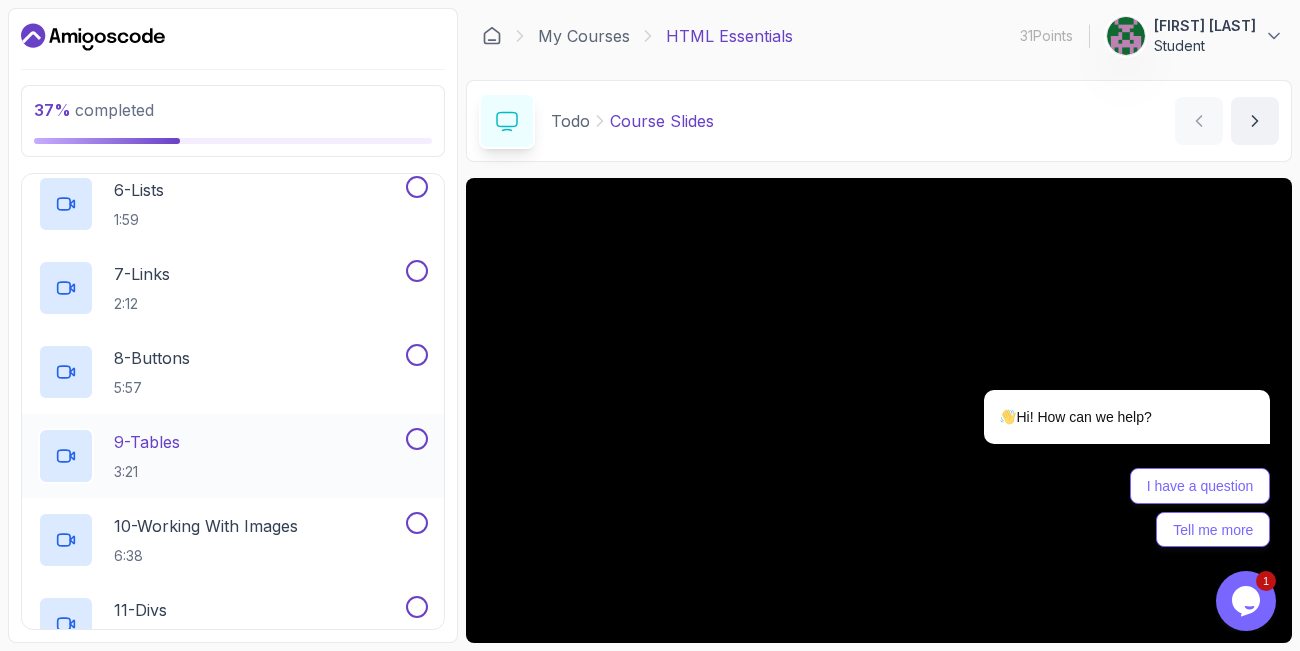 scroll, scrollTop: 600, scrollLeft: 0, axis: vertical 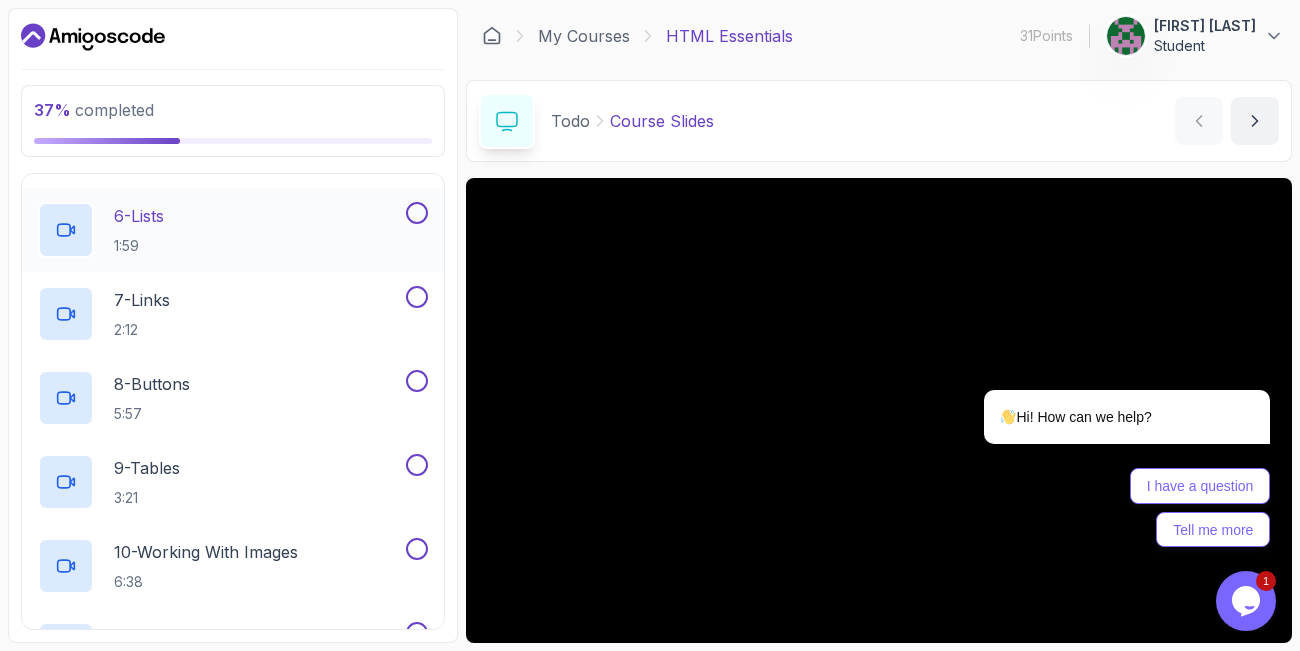 click on "6  -  Lists 1:59" at bounding box center (220, 230) 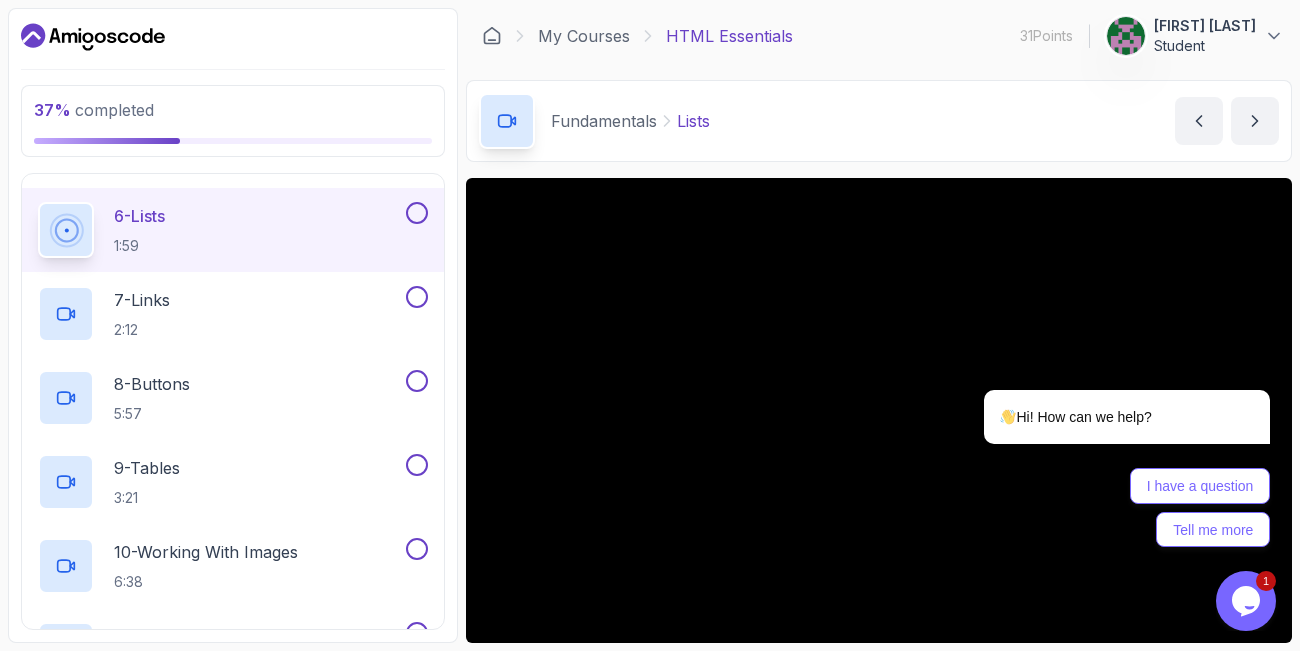 click on "Fundamentals Lists Lists by  [LAST]" at bounding box center (879, 121) 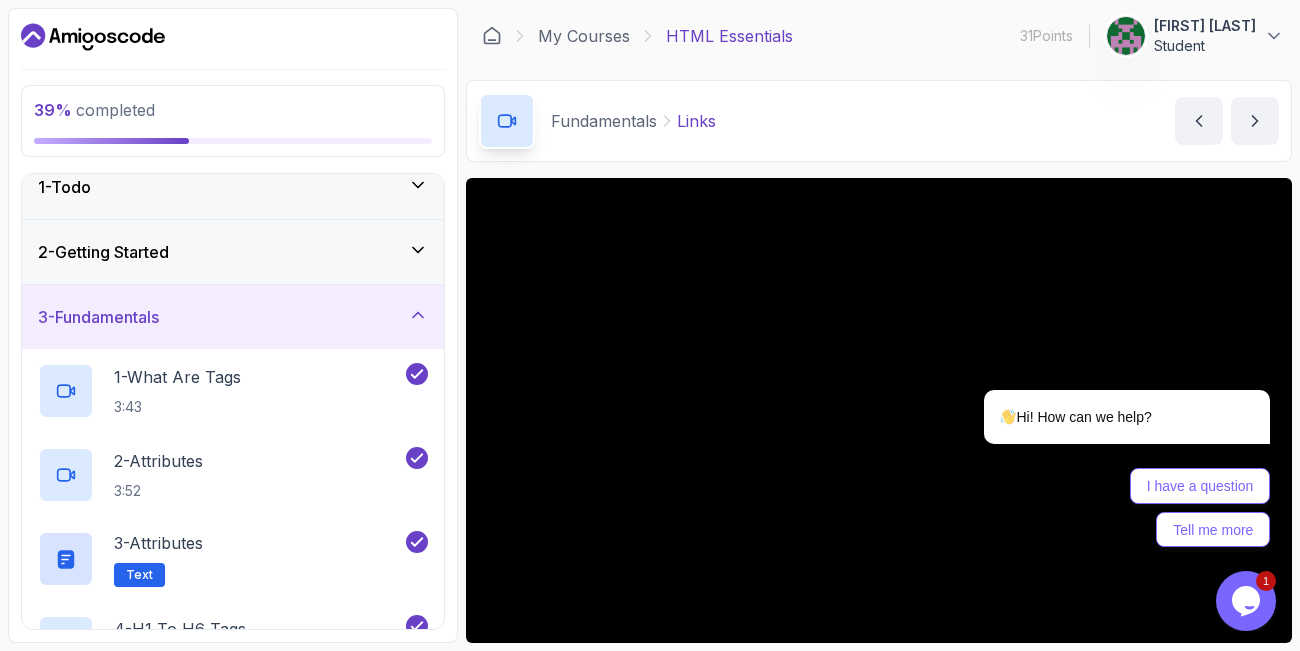 scroll, scrollTop: 0, scrollLeft: 0, axis: both 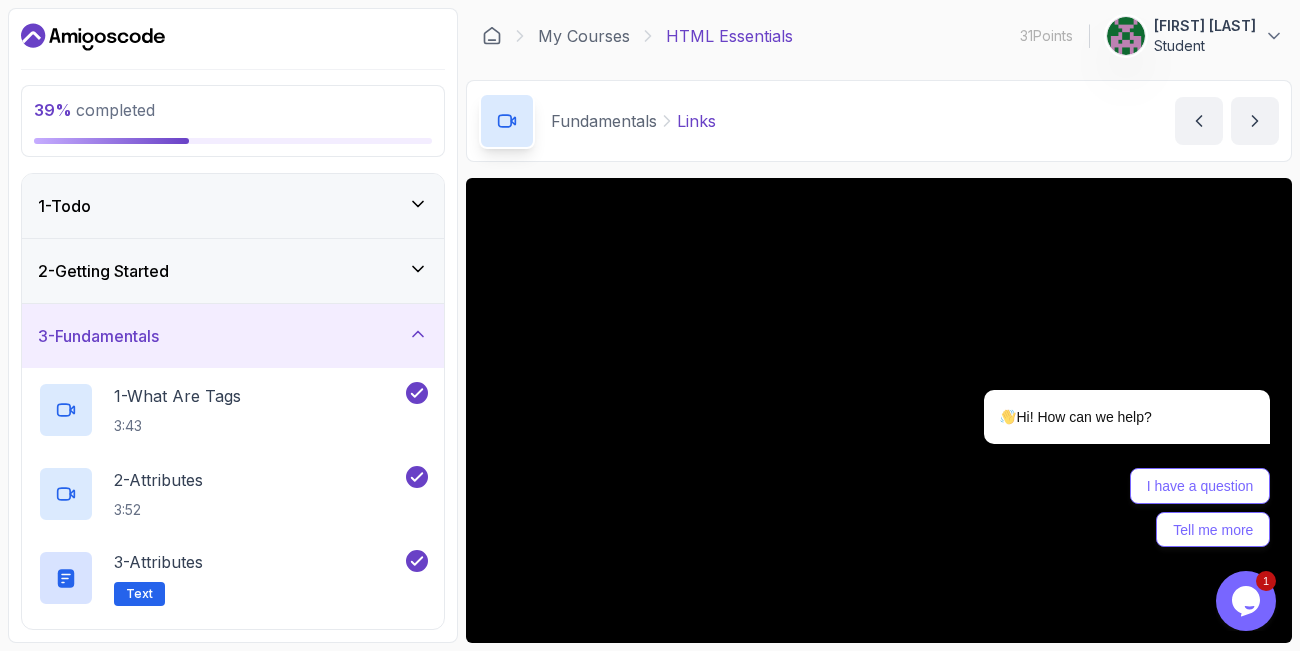 click on "1  -  Todo" at bounding box center [233, 206] 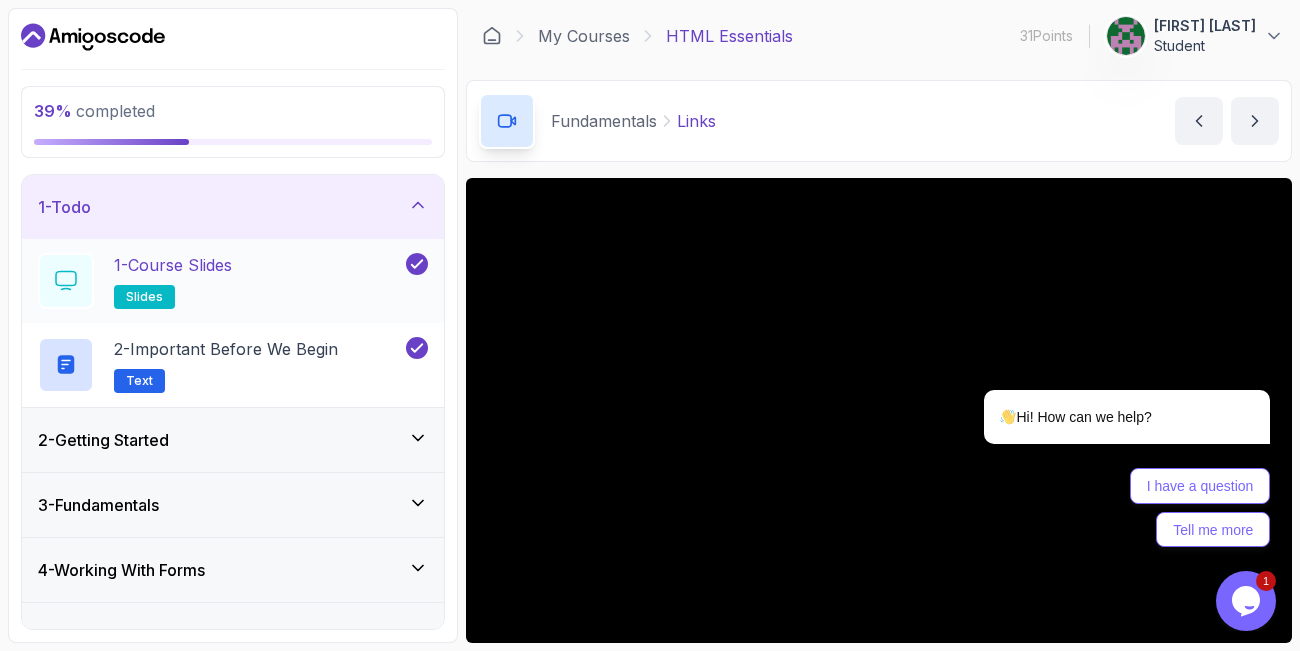 click on "1  -  Course Slides slides" at bounding box center (220, 281) 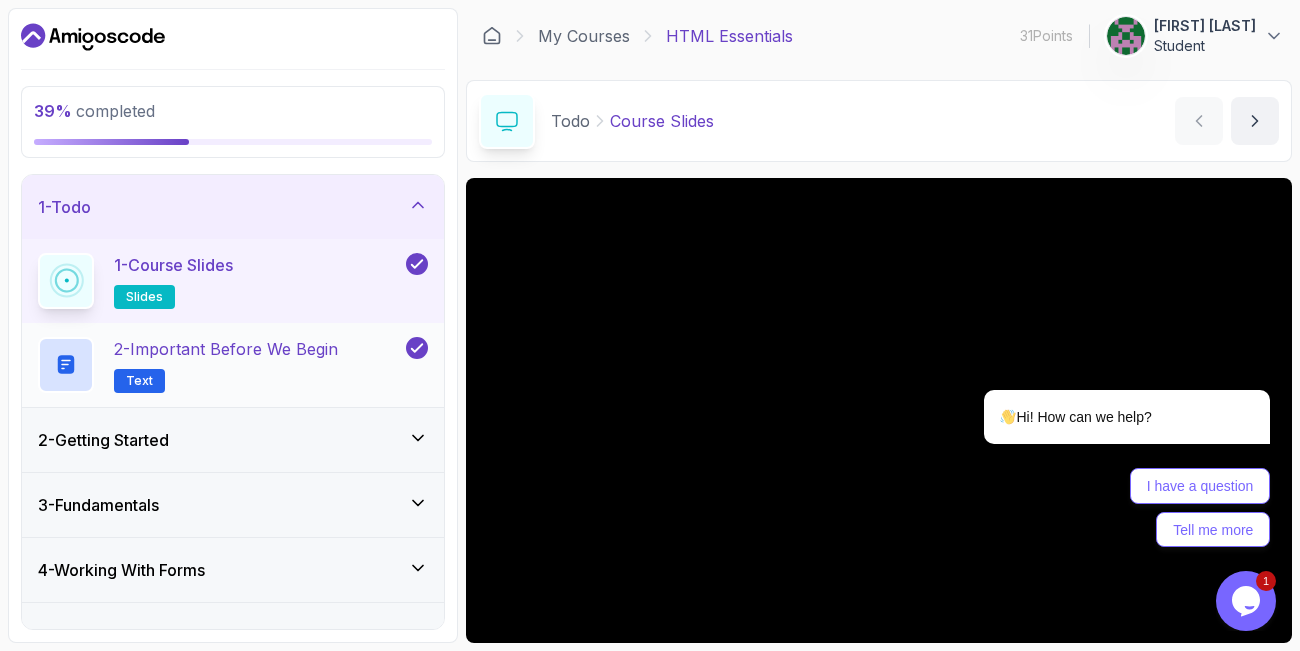 click on "2  -  Important Before We Begin Text" at bounding box center [226, 365] 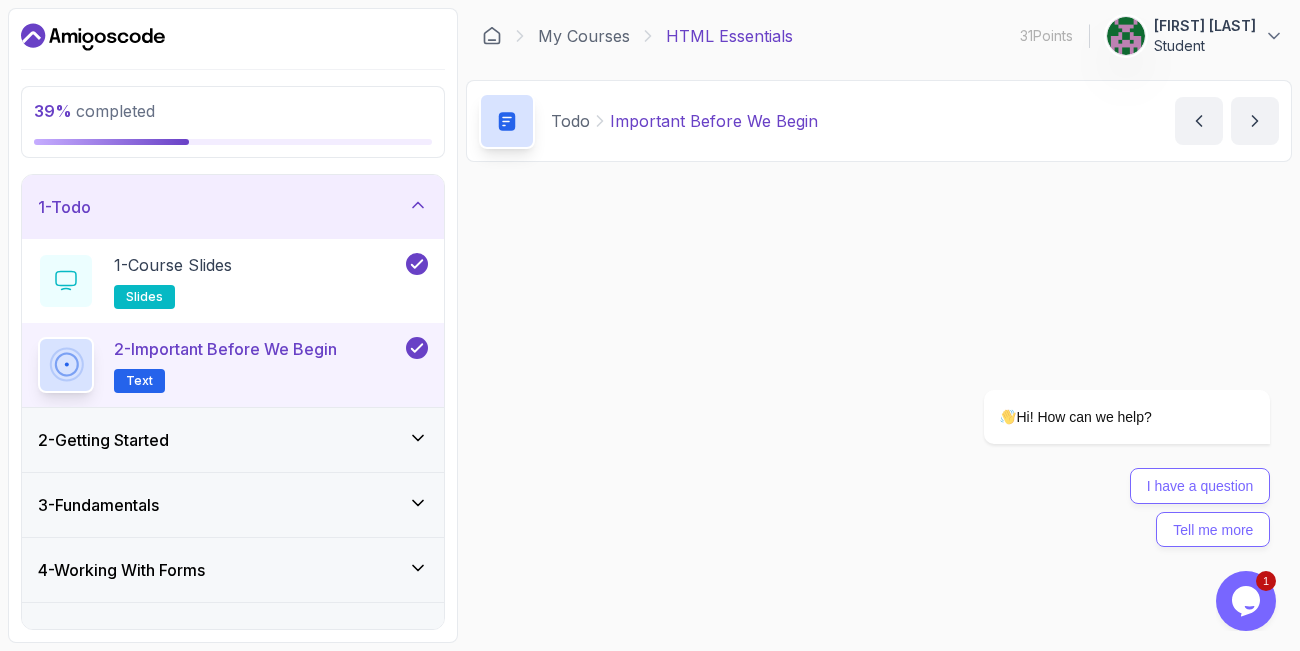 click on "2  -  Important Before We Begin Text" at bounding box center (225, 365) 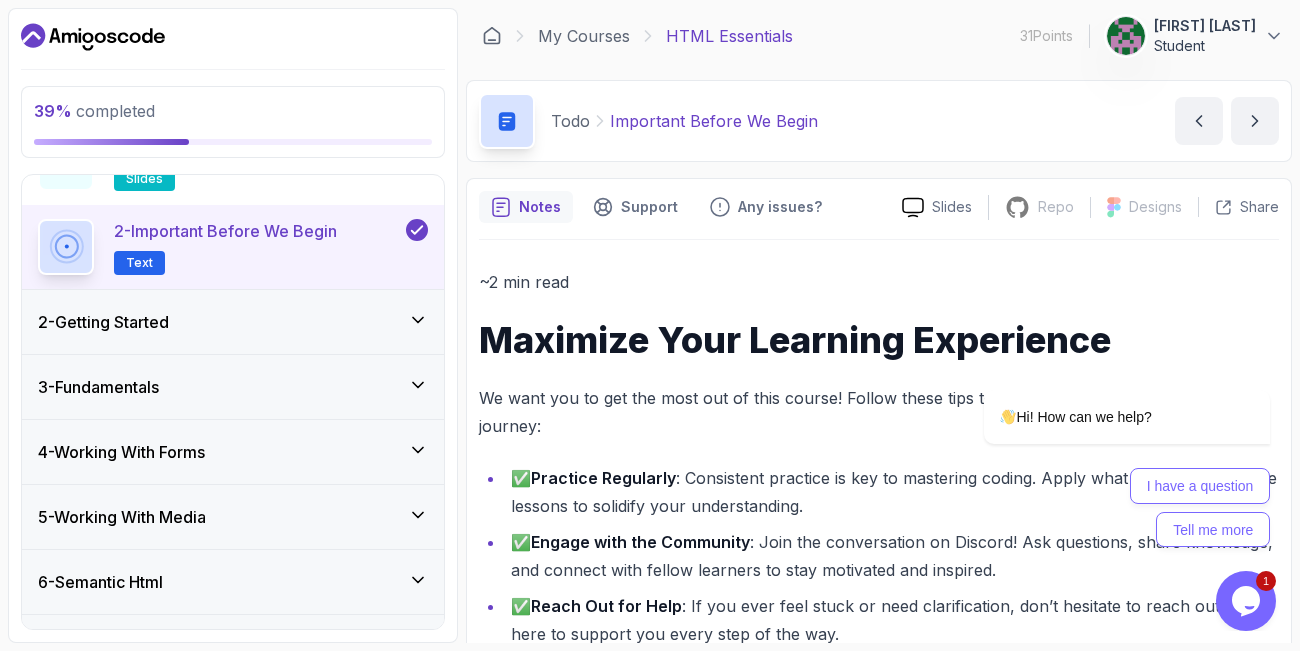 scroll, scrollTop: 120, scrollLeft: 0, axis: vertical 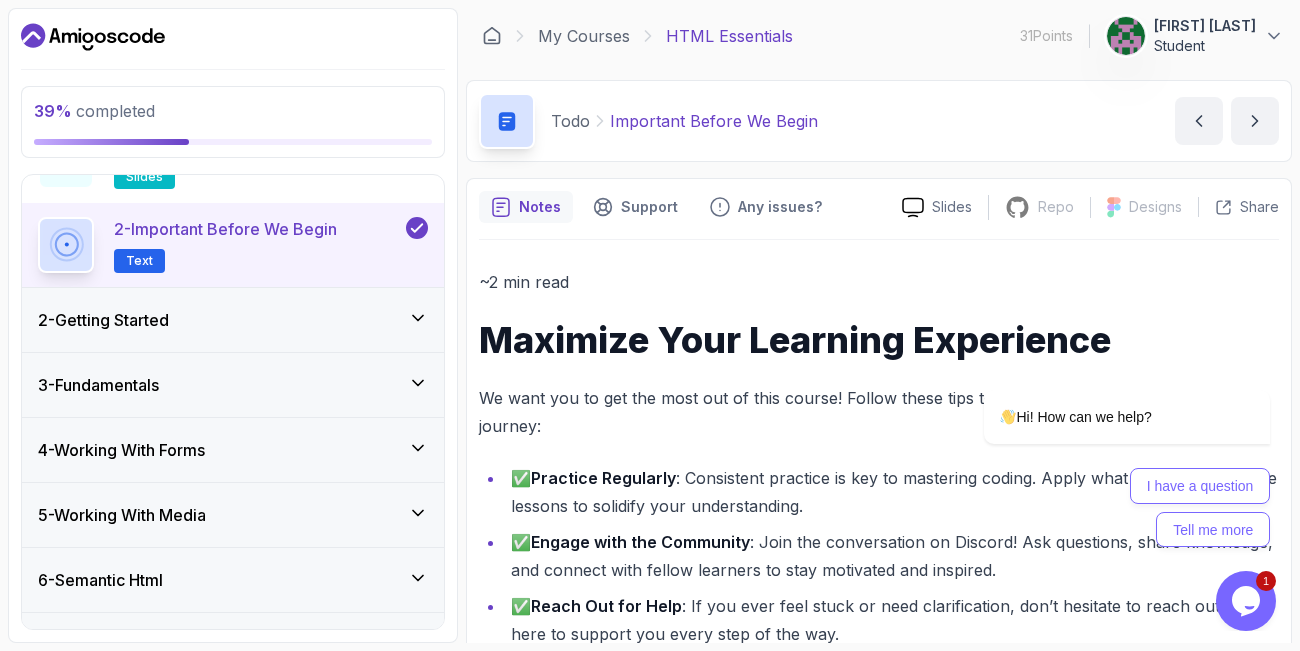 click 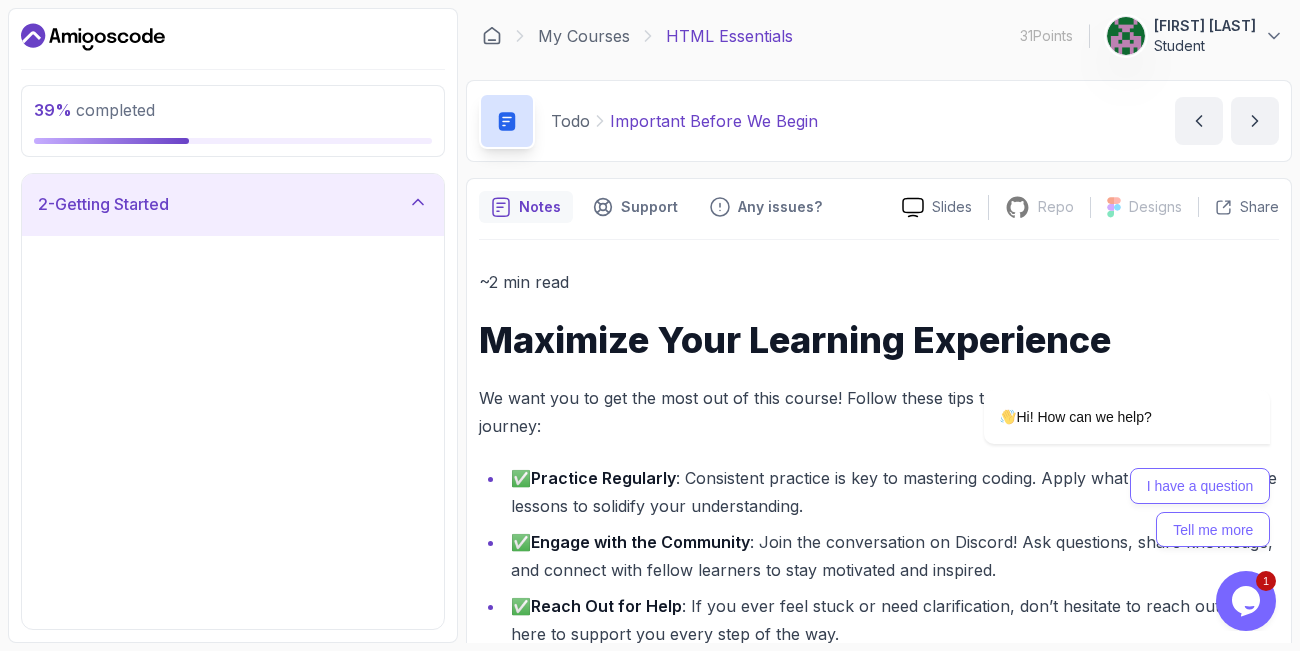 scroll, scrollTop: 65, scrollLeft: 0, axis: vertical 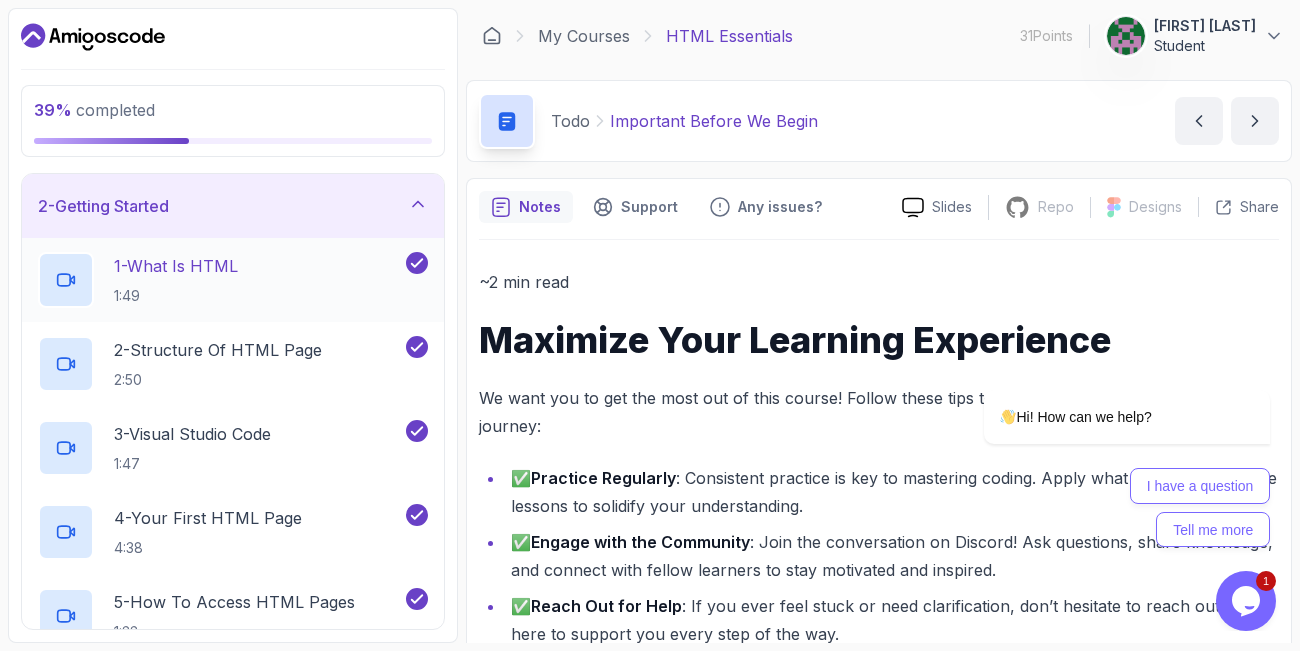 click on "1  -  What Is HTML 1:49" at bounding box center (220, 280) 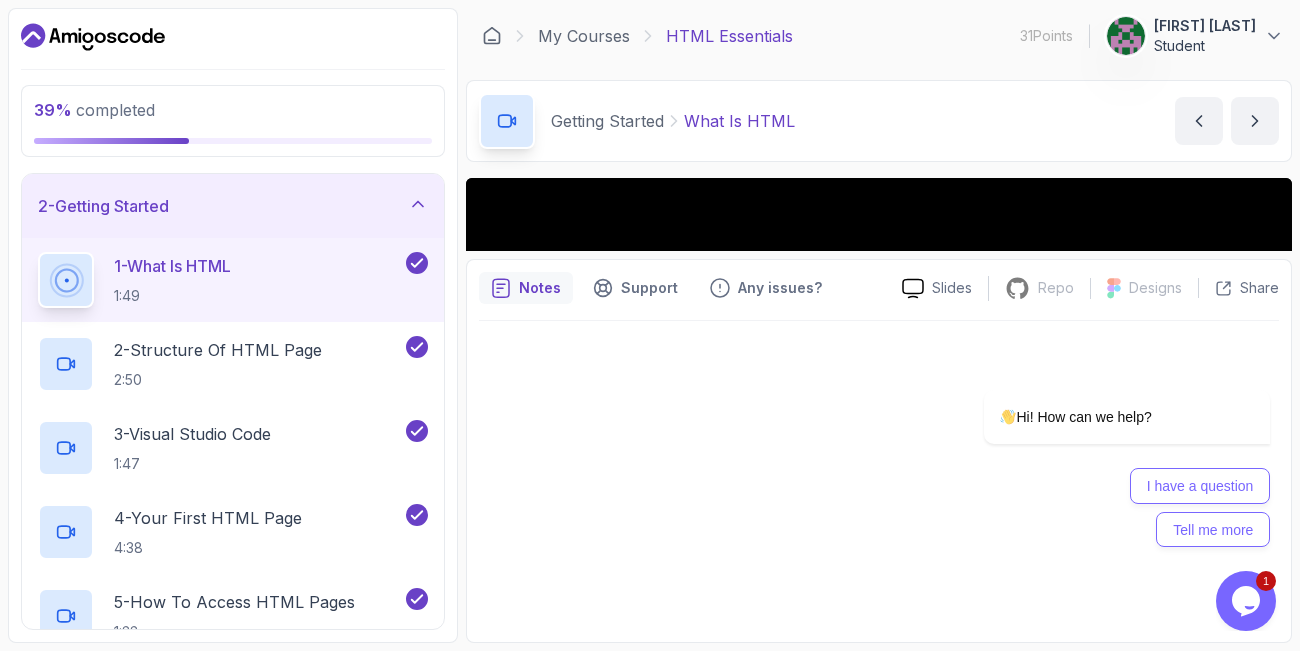 click on "1  -  What Is HTML 1:49" at bounding box center [220, 280] 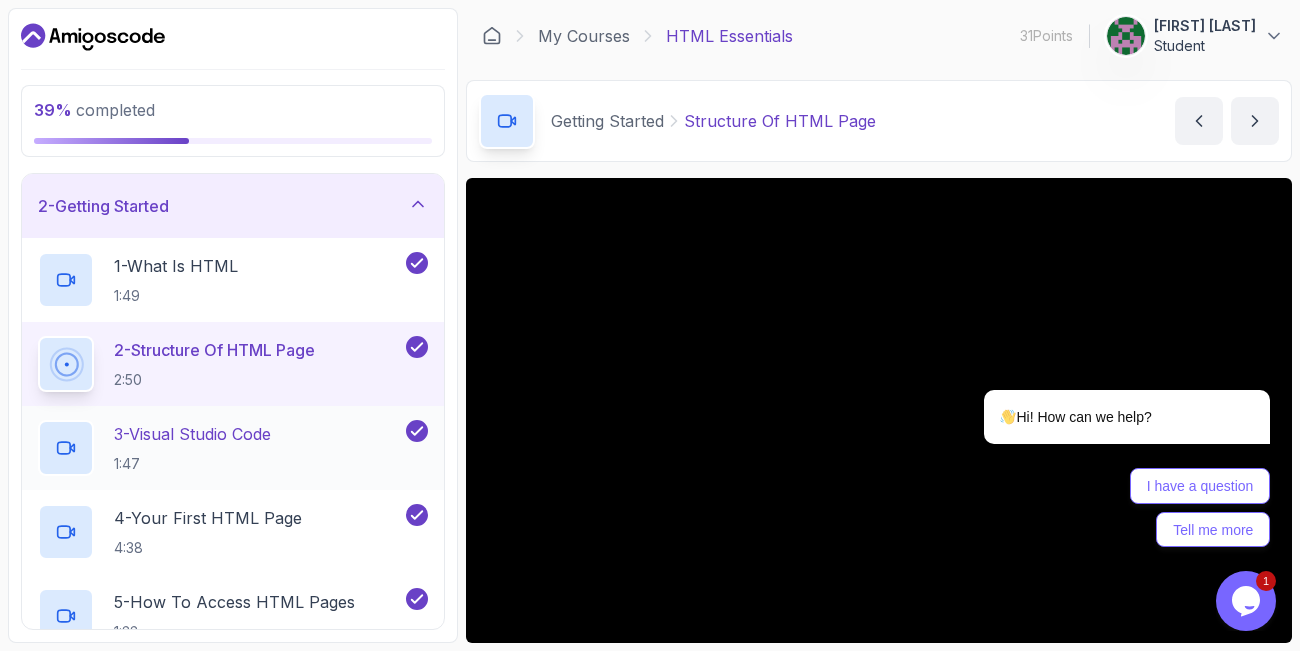 click on "3  -  Visual Studio Code" at bounding box center [192, 434] 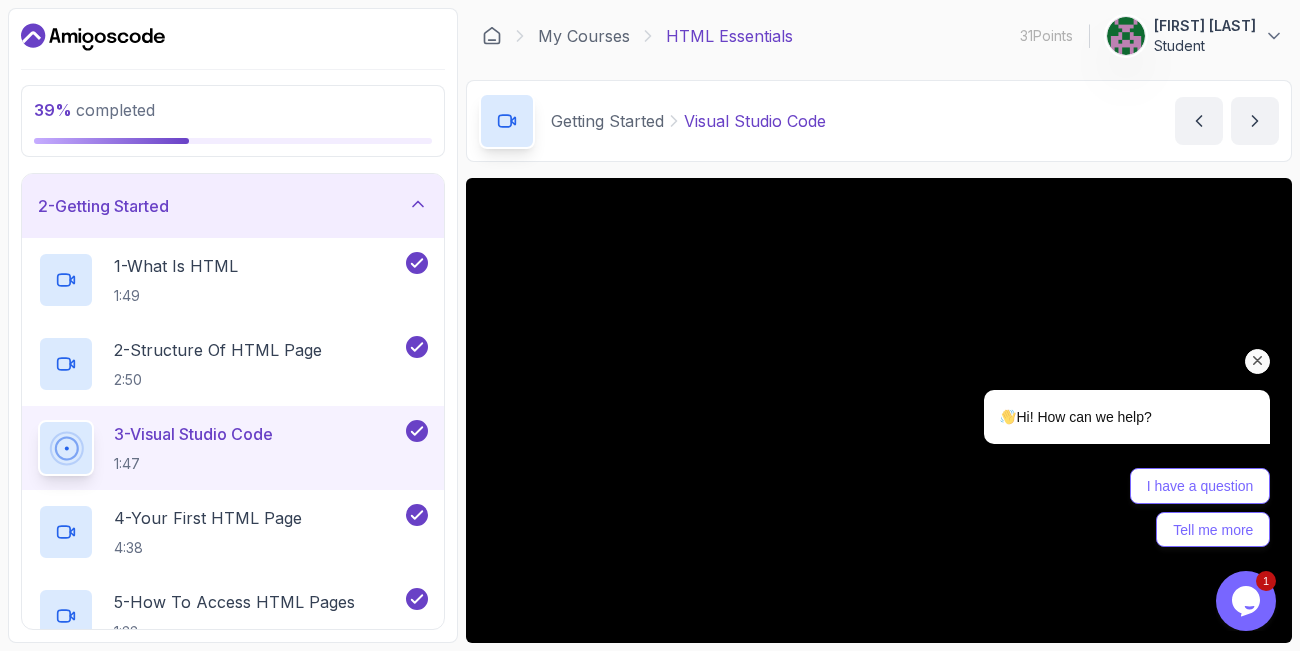 click at bounding box center [1258, 361] 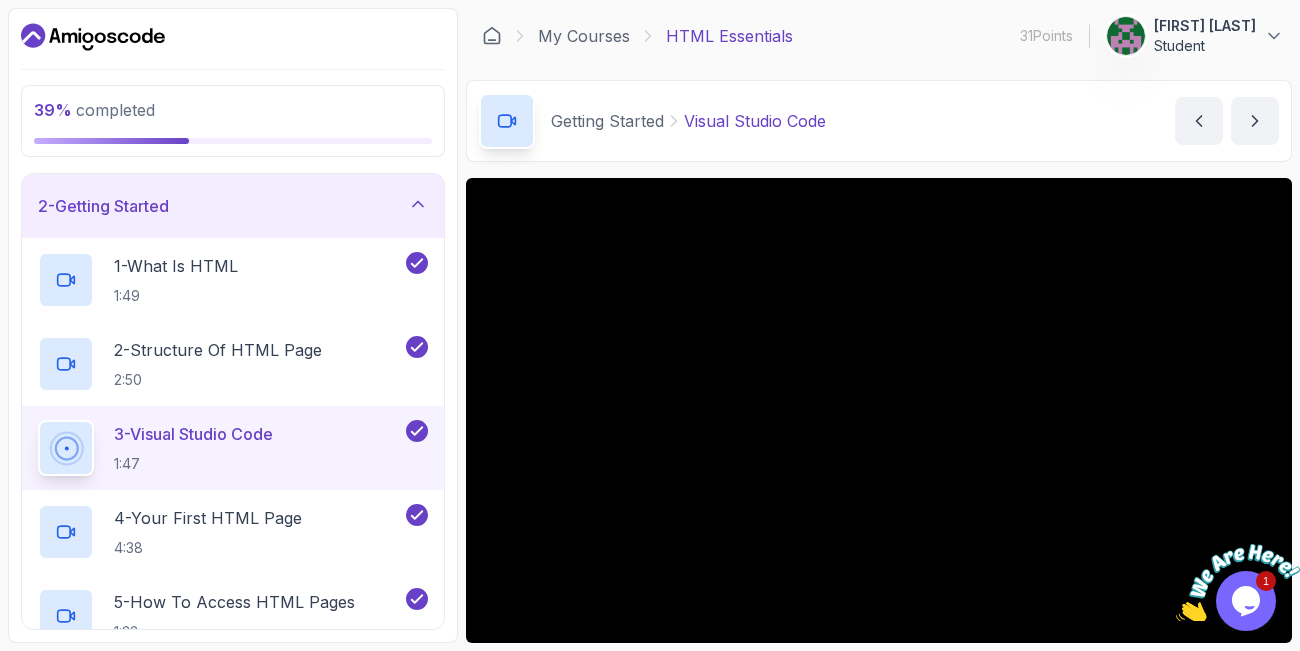 click at bounding box center [1287, 535] 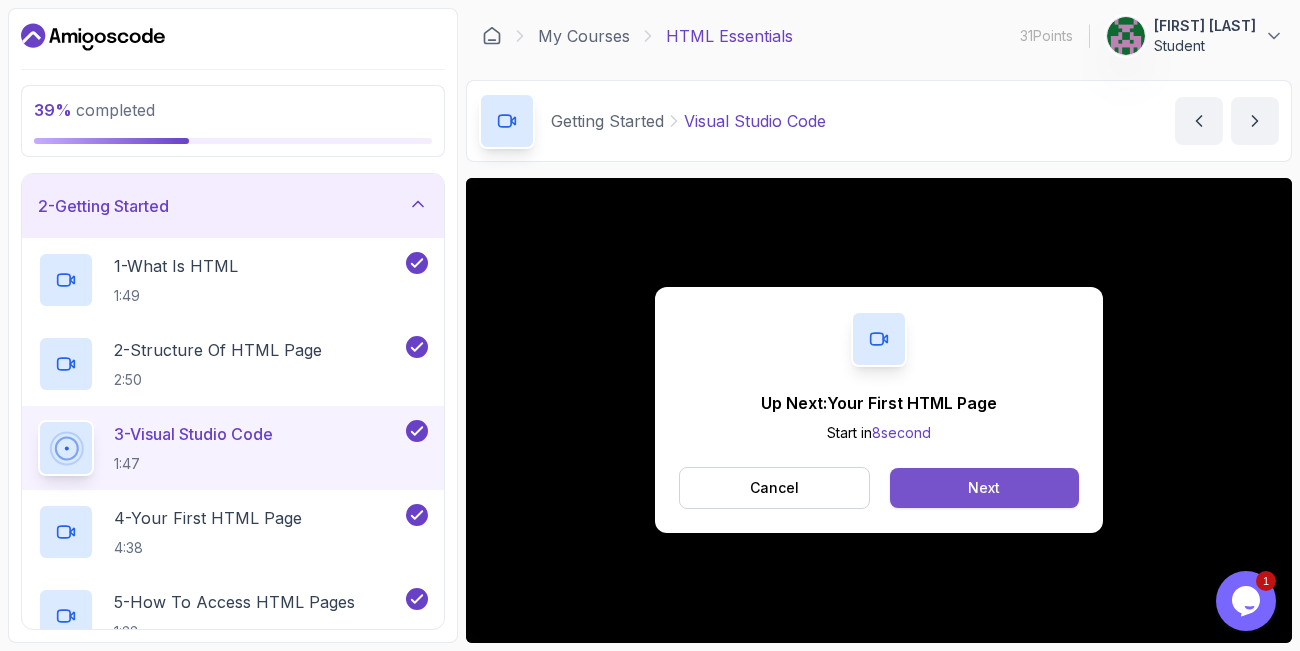 click on "Next" at bounding box center [984, 488] 